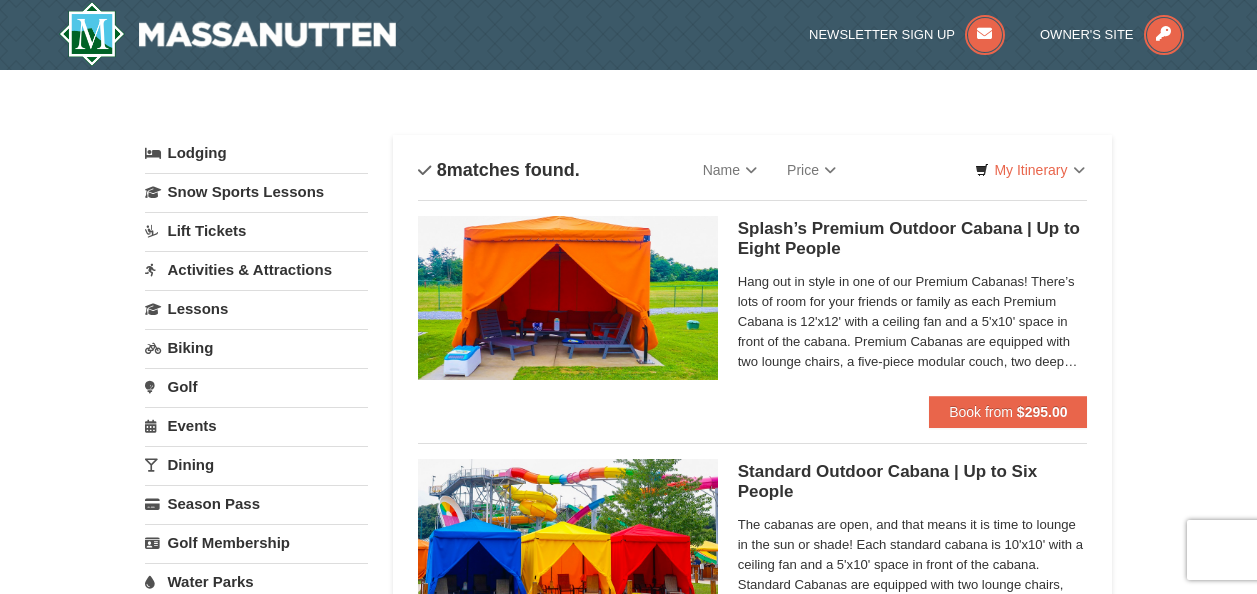 scroll, scrollTop: 0, scrollLeft: 0, axis: both 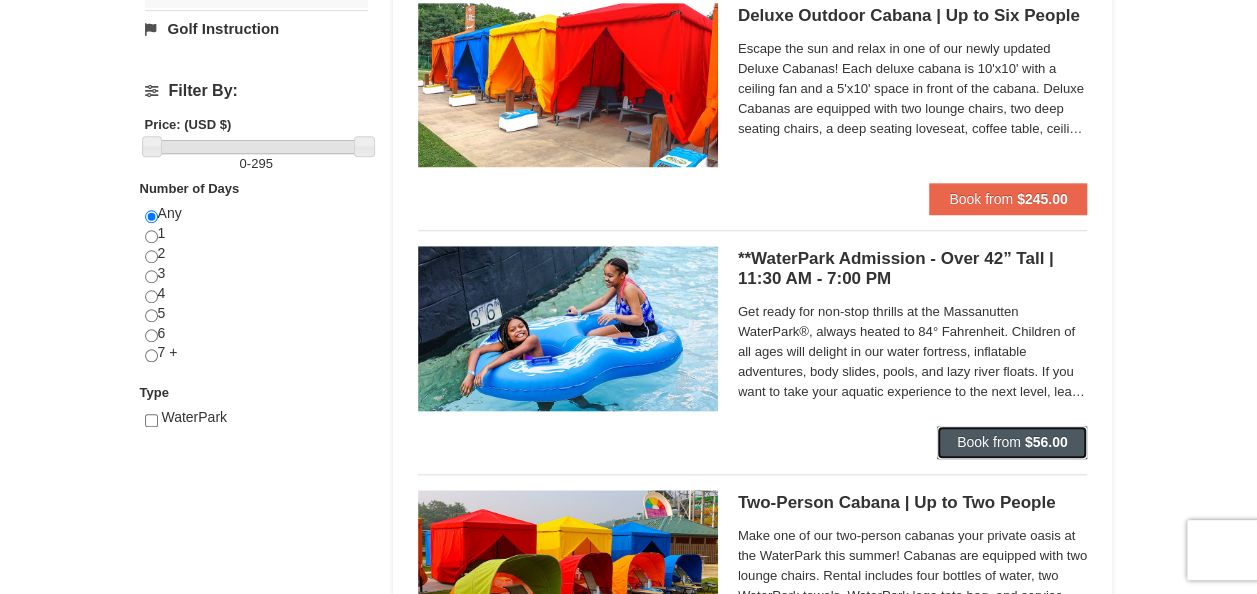 click on "Book from   $56.00" at bounding box center (1012, 442) 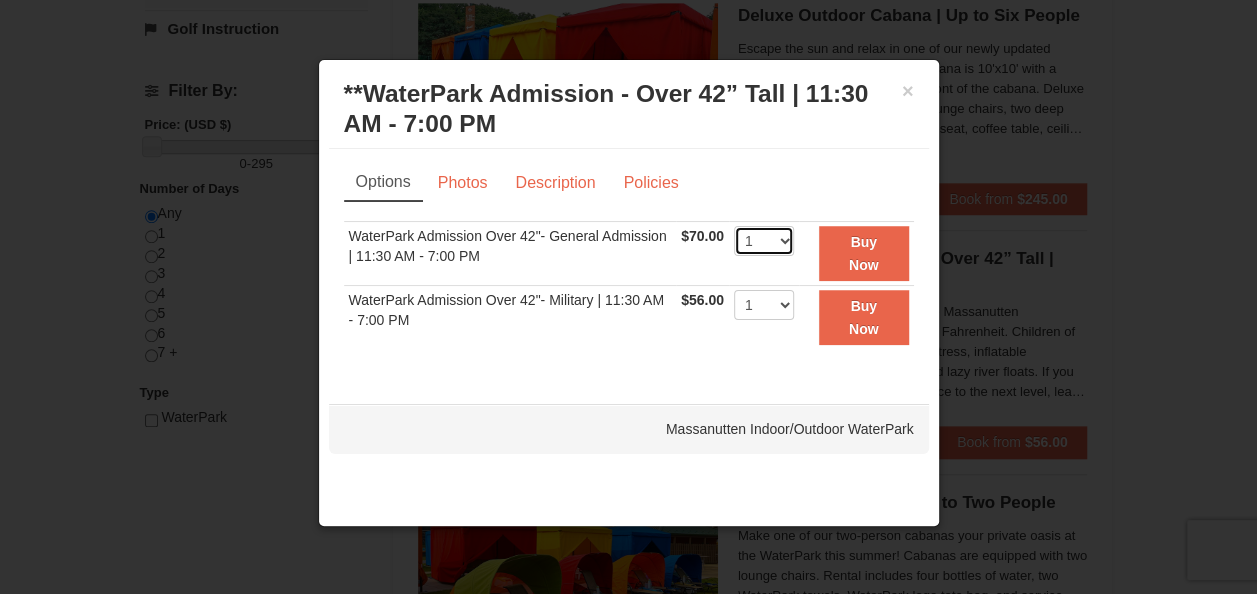 click on "1
2
3
4
5
6
7
8
9
10
11
12
13
14
15
16
17
18
19
20
21 22" at bounding box center [764, 241] 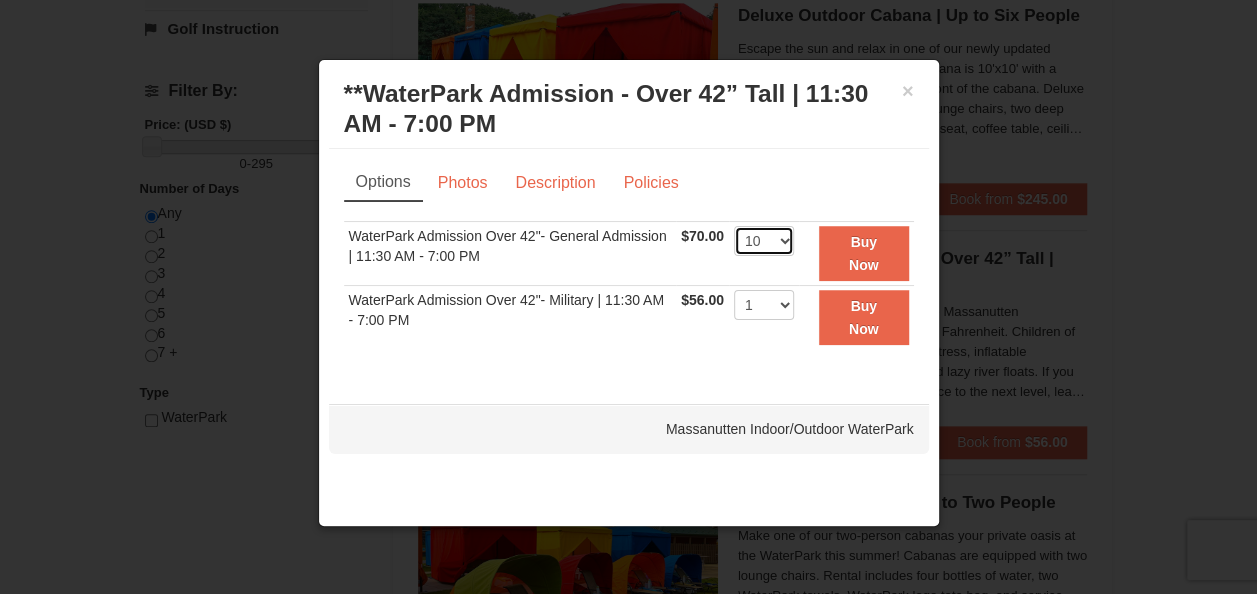 click on "1
2
3
4
5
6
7
8
9
10
11
12
13
14
15
16
17
18
19
20
21 22" at bounding box center (764, 241) 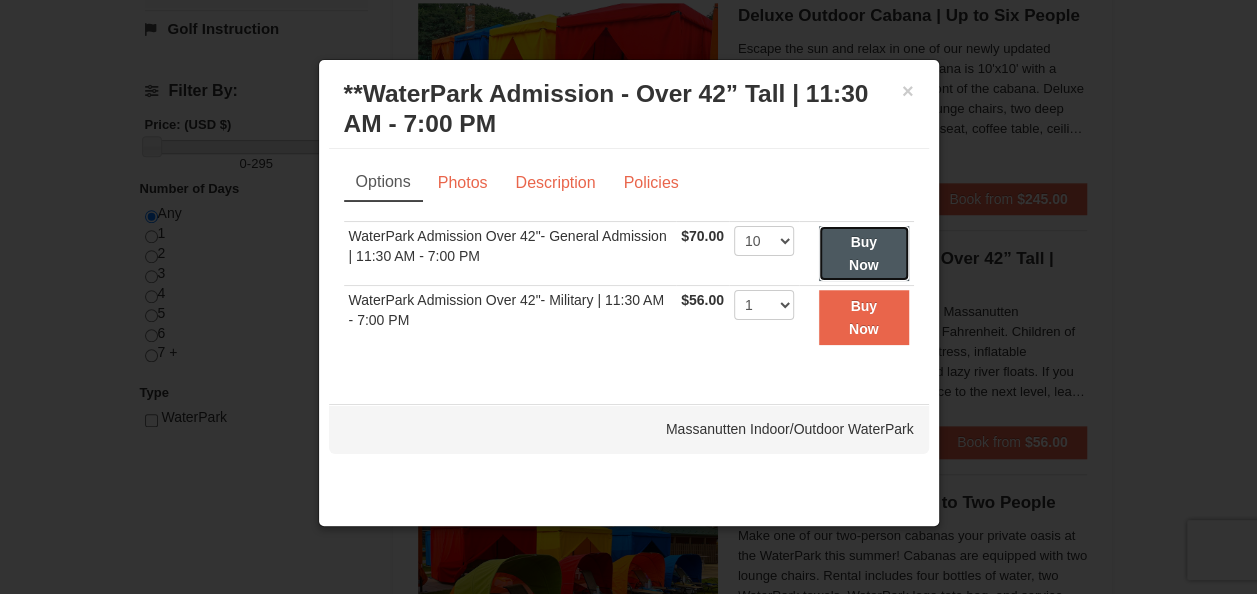 click on "Buy Now" at bounding box center (864, 253) 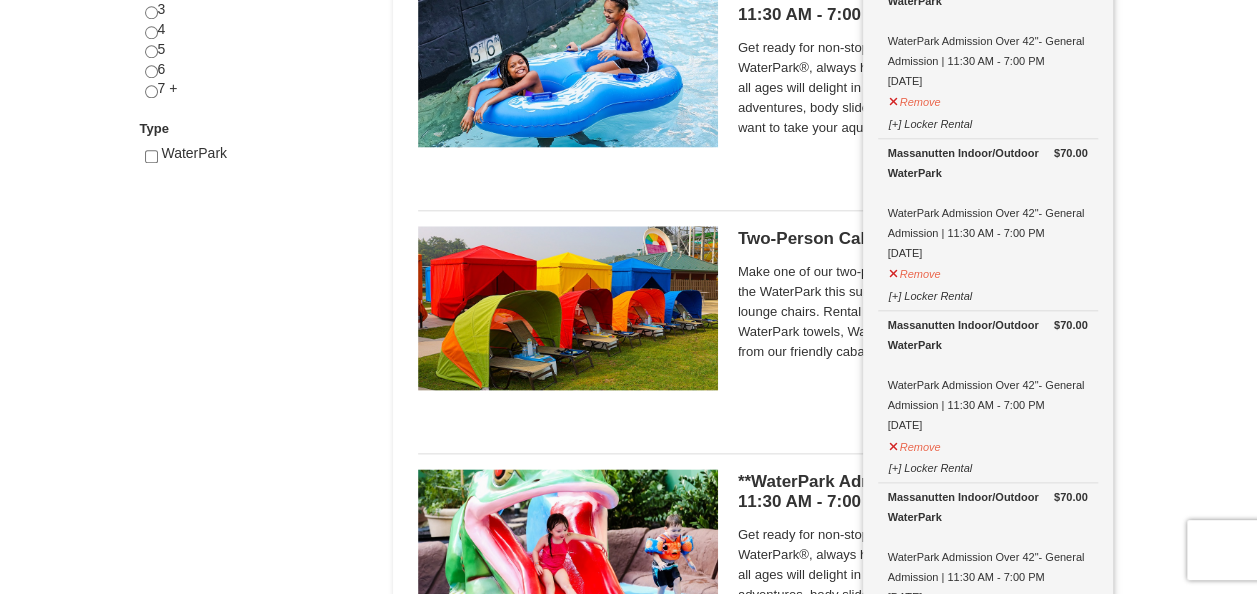 scroll, scrollTop: 1006, scrollLeft: 0, axis: vertical 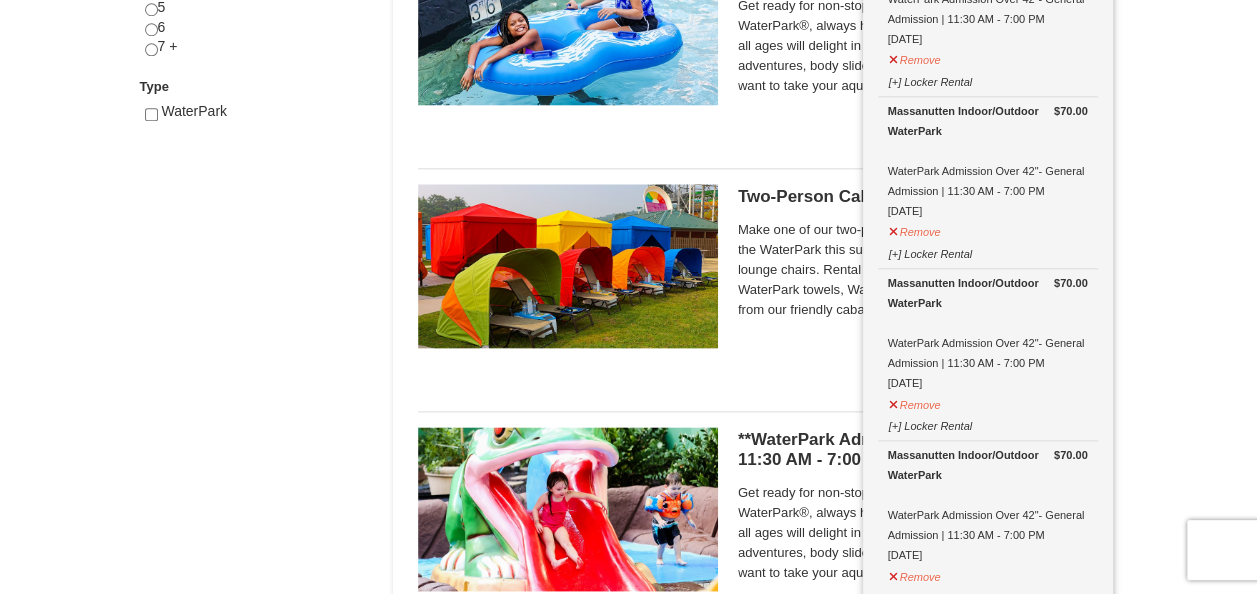 click on "Lodging
Arrival Please format dates MM/DD/YYYY Please format dates MM/DD/YYYY
[DATE]
Departure Please format dates MM/DD/YYYY Please format dates MM/DD/YYYY
[DATE]
Adults Please format dates MM/DD/YYYY
2
Children Please format dates MM/DD/YYYY
0
Search" at bounding box center (629, 140) 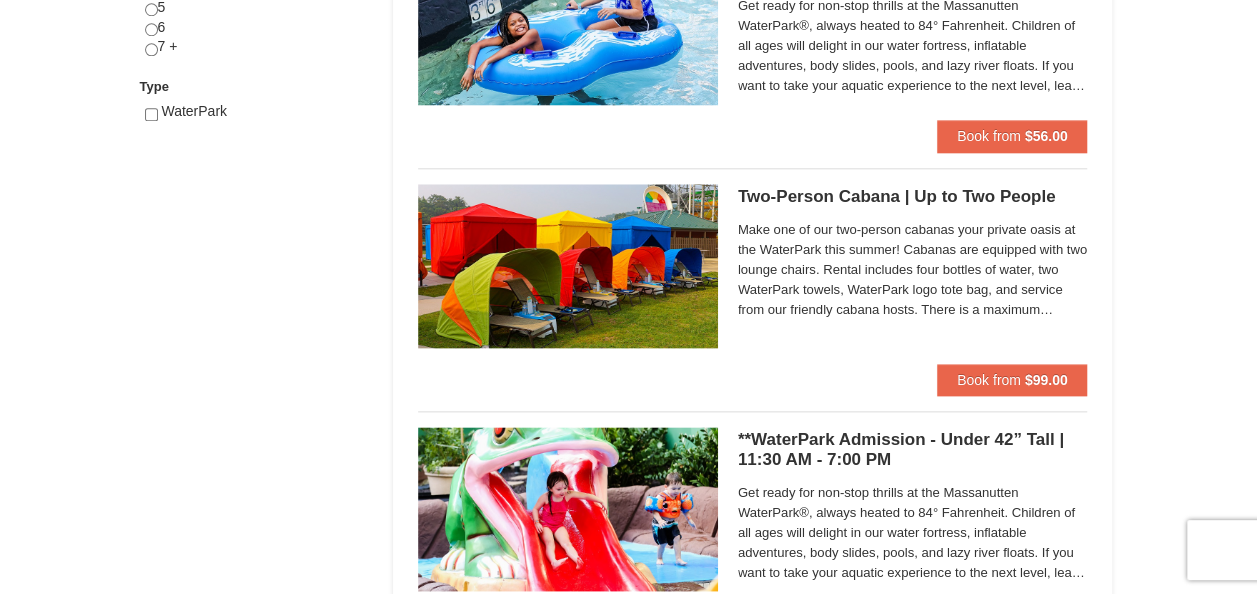 scroll, scrollTop: 1206, scrollLeft: 0, axis: vertical 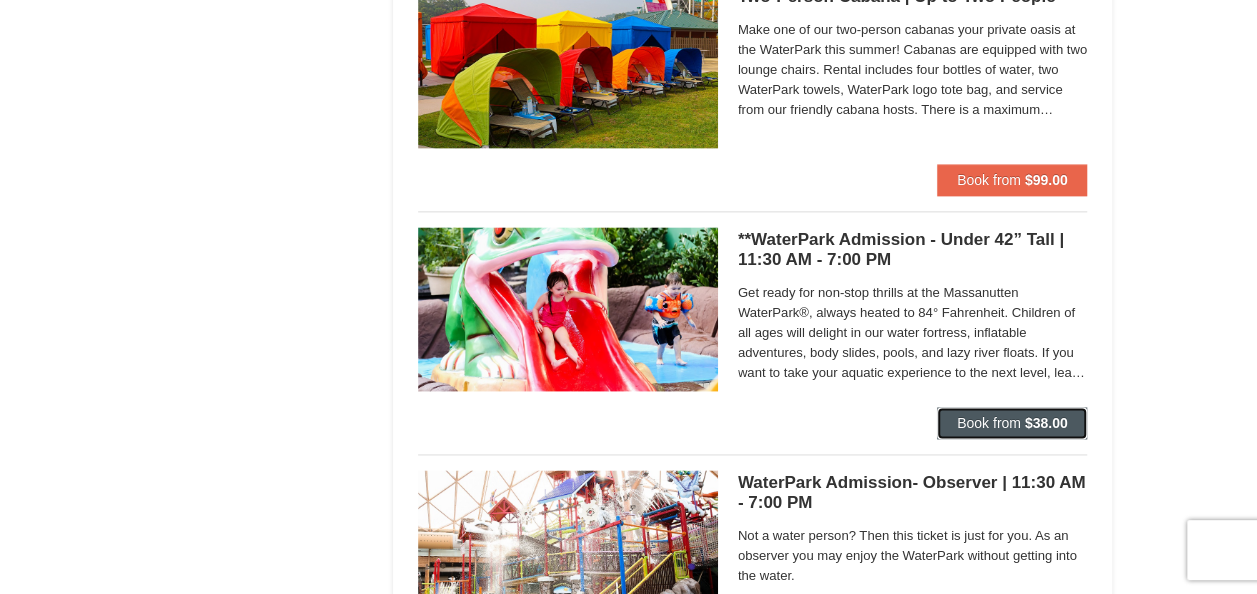 click on "Book from" at bounding box center [989, 423] 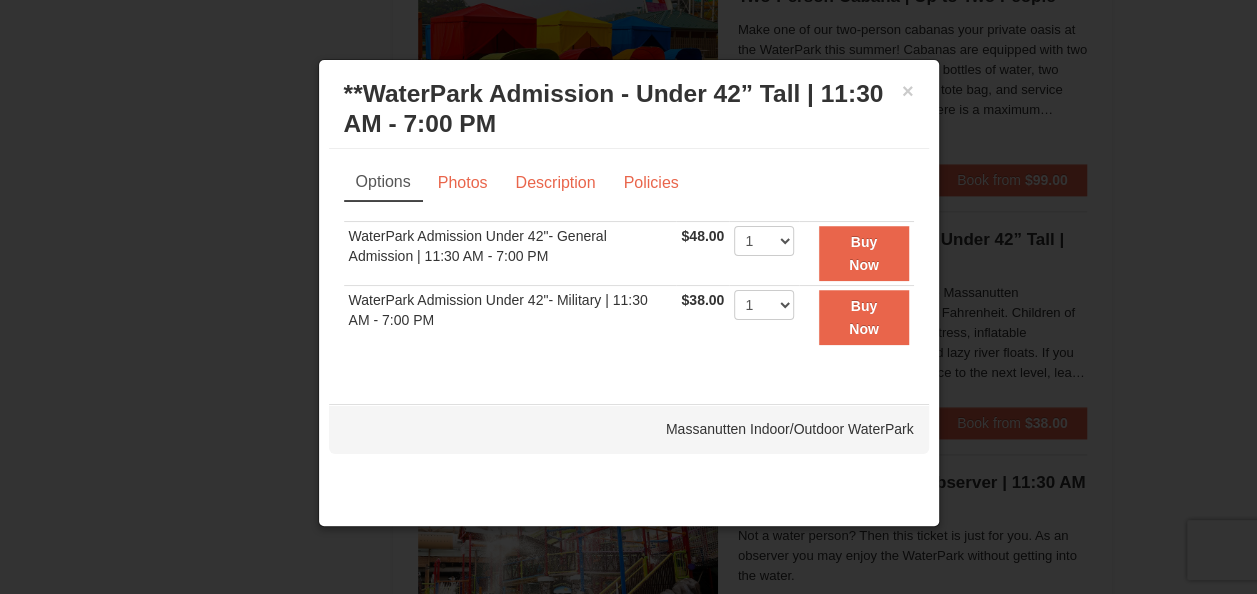click on "1
2
3
4
5
6
7
8
9
10
11
12
13
14
15
16
17
18
19
20 21 22 23 24 25" at bounding box center [764, 254] 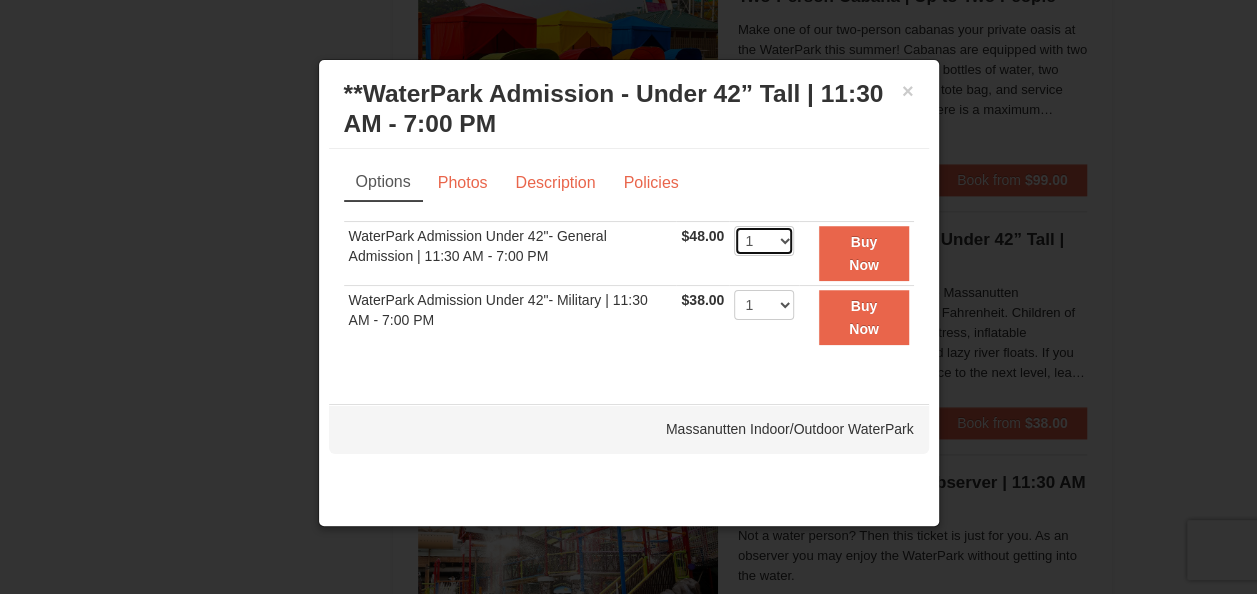 click on "1
2
3
4
5
6
7
8
9
10
11
12
13
14
15
16
17
18
19
20
21 22" at bounding box center (764, 241) 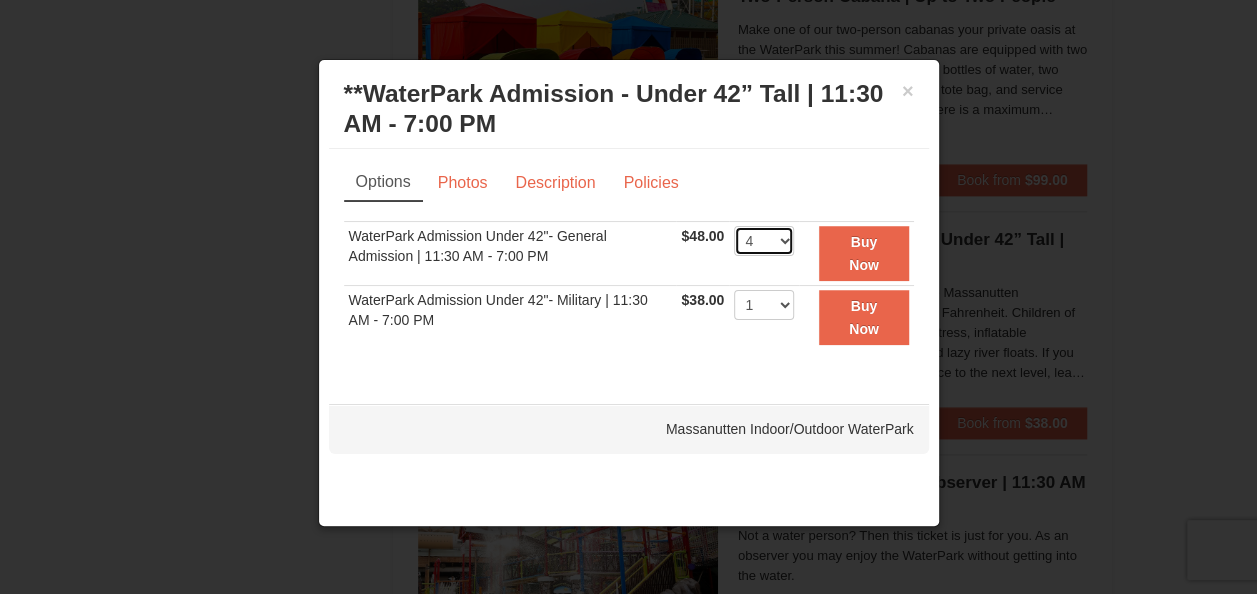 click on "1
2
3
4
5
6
7
8
9
10
11
12
13
14
15
16
17
18
19
20
21 22" at bounding box center (764, 241) 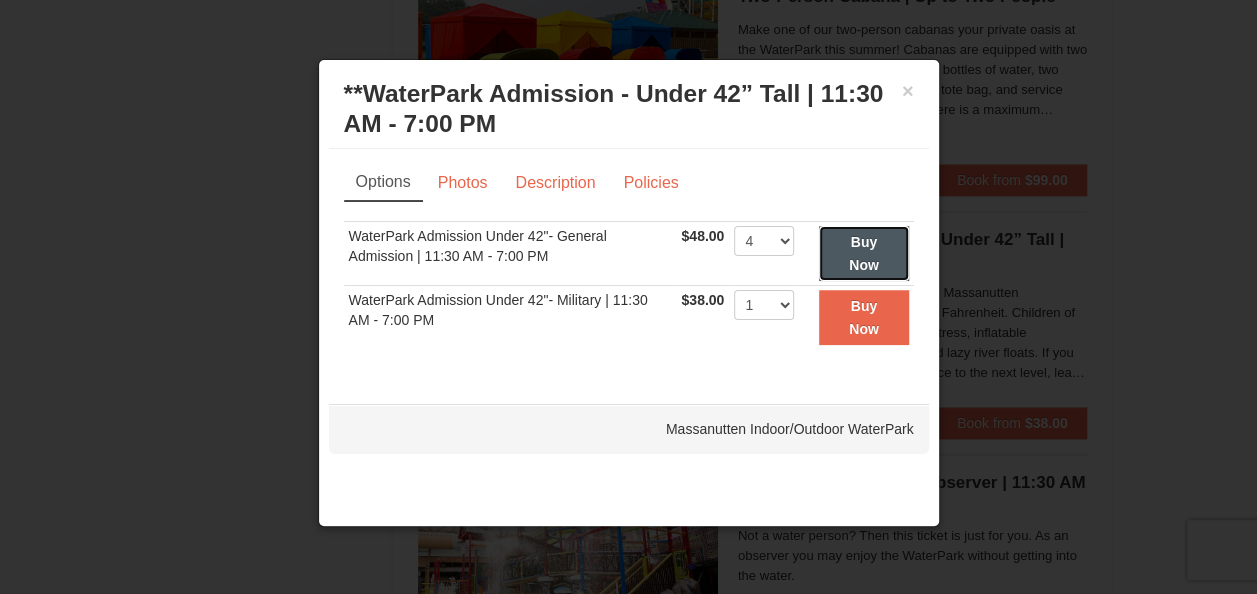 click on "Buy Now" at bounding box center [863, 253] 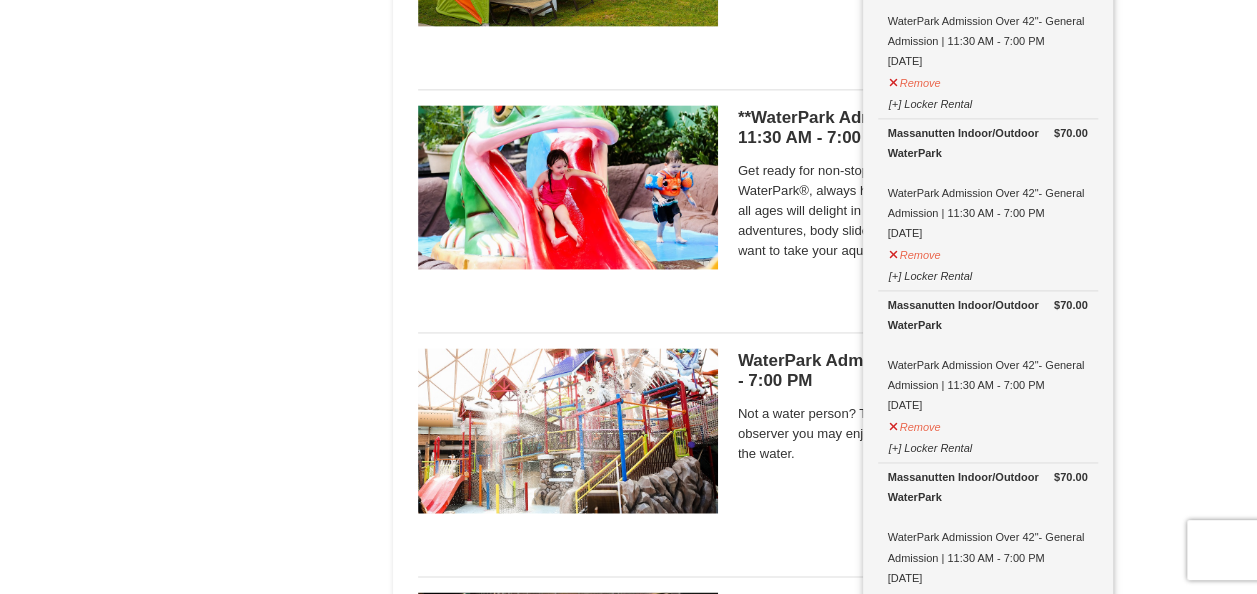 scroll, scrollTop: 1506, scrollLeft: 0, axis: vertical 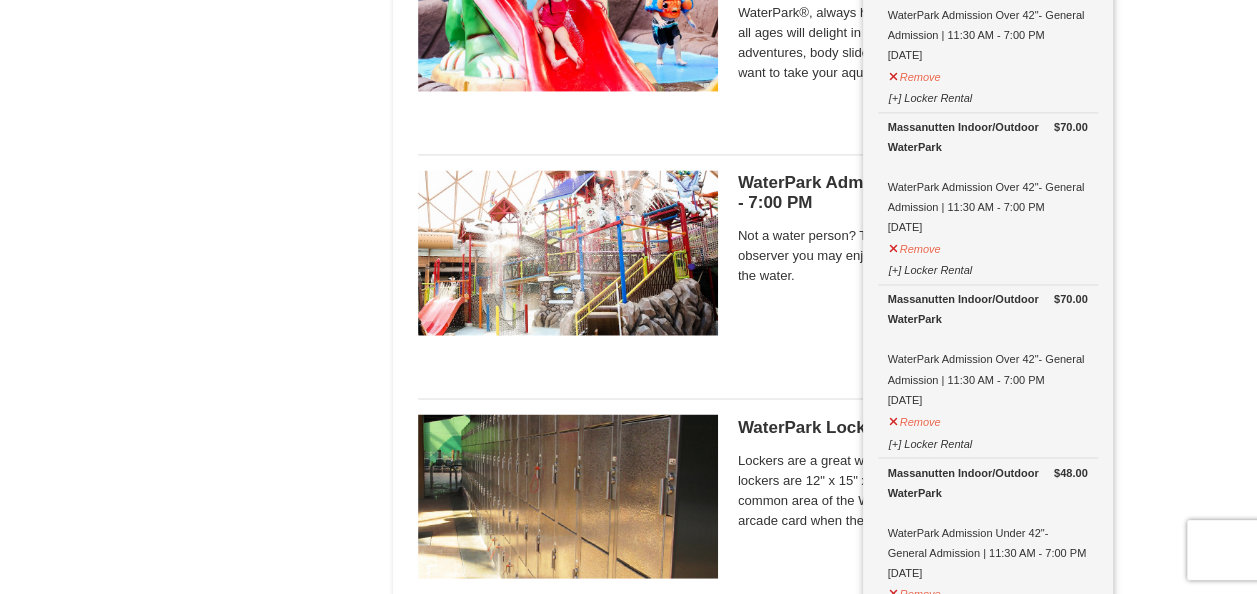 click on "Lodging
Arrival Please format dates MM/DD/YYYY Please format dates MM/DD/YYYY
[DATE]
Departure Please format dates MM/DD/YYYY Please format dates MM/DD/YYYY
[DATE]
Adults Please format dates MM/DD/YYYY
2
Children Please format dates MM/DD/YYYY
0
Search" at bounding box center (629, -360) 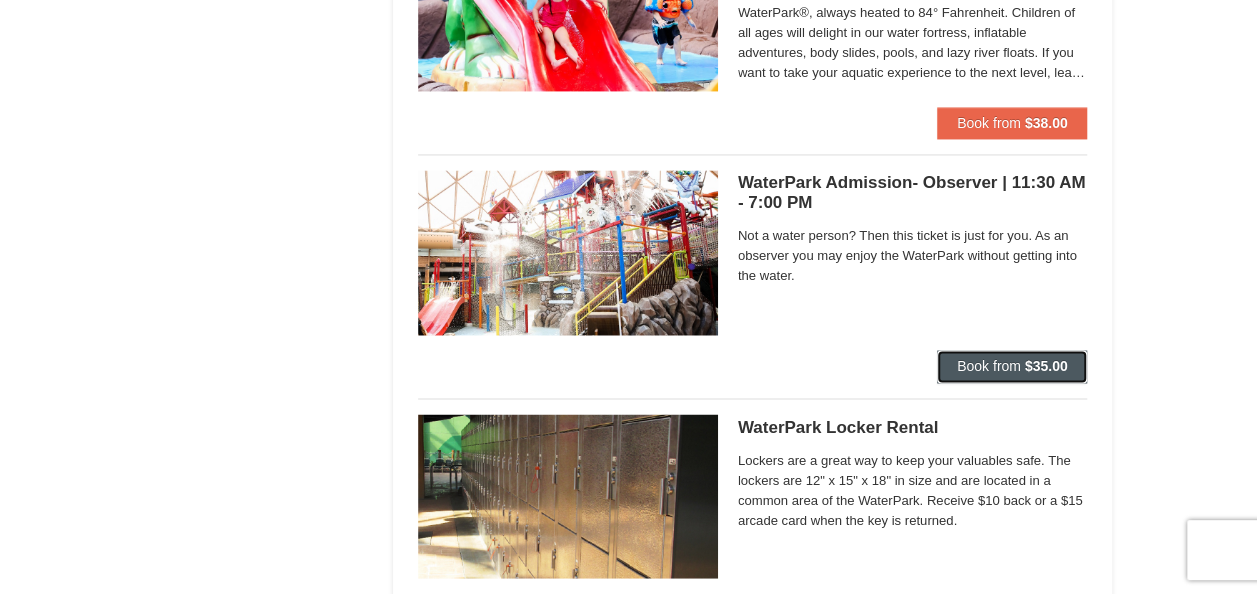 click on "Book from   $35.00" at bounding box center [1012, 366] 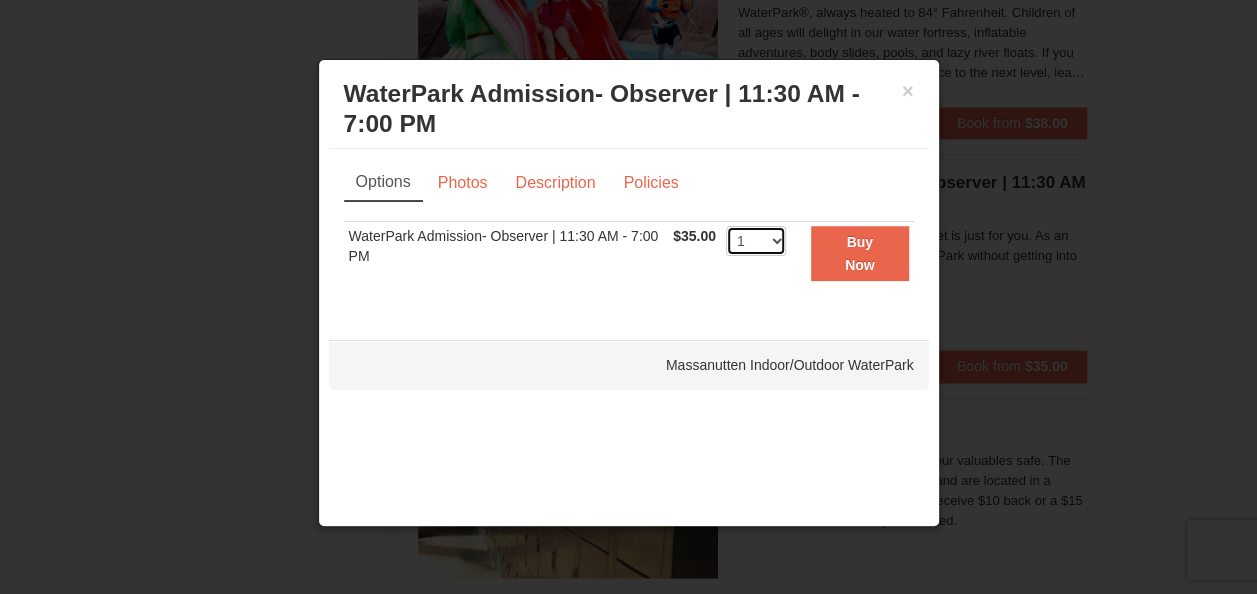 click on "1 2 3 4 5 6 7 8 9 10 11 12 13 14 15 16 17 18 19 20 21 22 23 24 25 26 27 28 29 30 31 32 33 34 35 36 37 38 39 40 41 42 43 44 45 46 47 48 49 50" at bounding box center (756, 241) 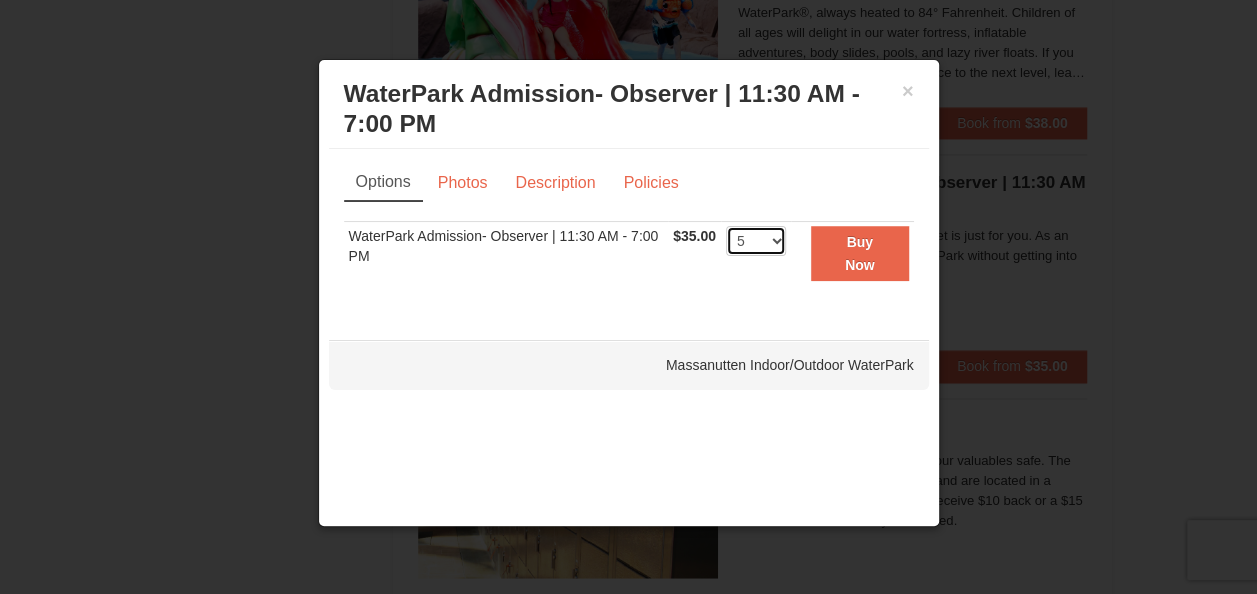 click on "1 2 3 4 5 6 7 8 9 10 11 12 13 14 15 16 17 18 19 20 21 22 23 24 25 26 27 28 29 30 31 32 33 34 35 36 37 38 39 40 41 42 43 44 45 46 47 48 49 50" at bounding box center (756, 241) 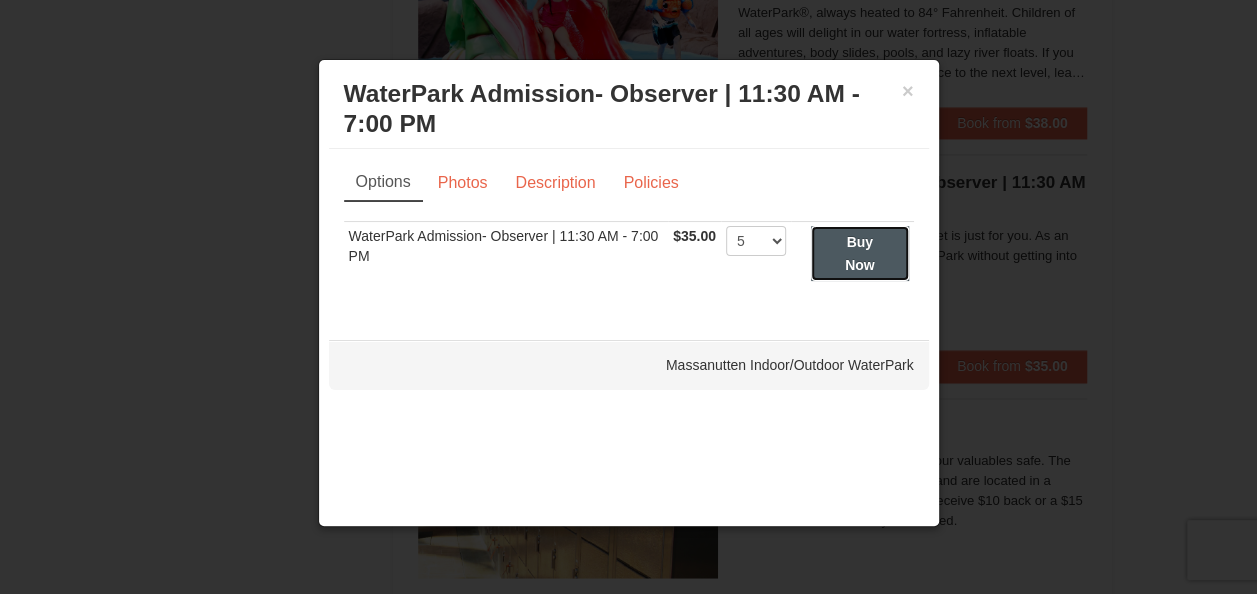 click on "Buy Now" at bounding box center [860, 253] 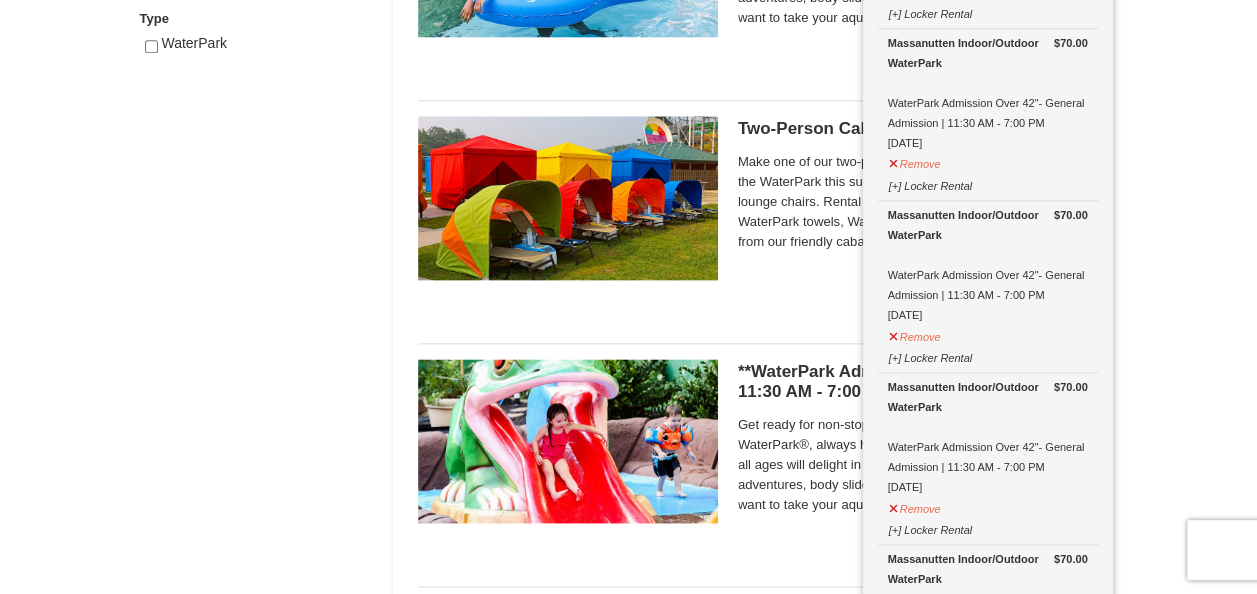 scroll, scrollTop: 1106, scrollLeft: 0, axis: vertical 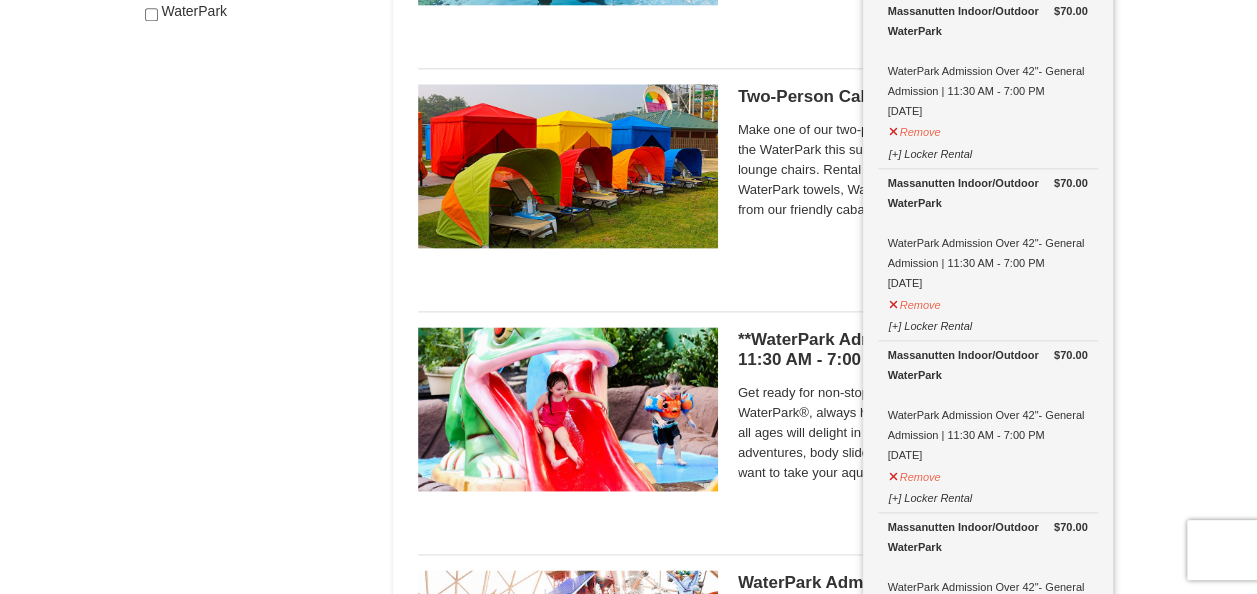 click on "Lodging
Arrival Please format dates MM/DD/YYYY Please format dates MM/DD/YYYY
[DATE]
Departure Please format dates MM/DD/YYYY Please format dates MM/DD/YYYY
[DATE]
Adults Please format dates MM/DD/YYYY
2
Children Please format dates MM/DD/YYYY
0
Search" at bounding box center [629, 40] 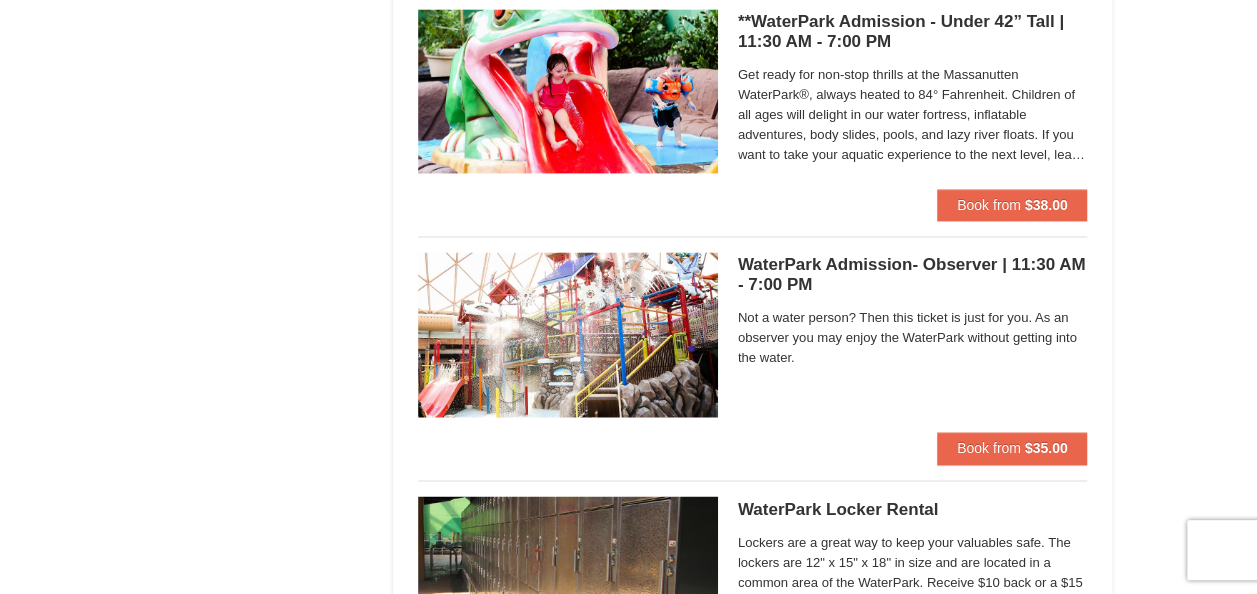 scroll, scrollTop: 1406, scrollLeft: 0, axis: vertical 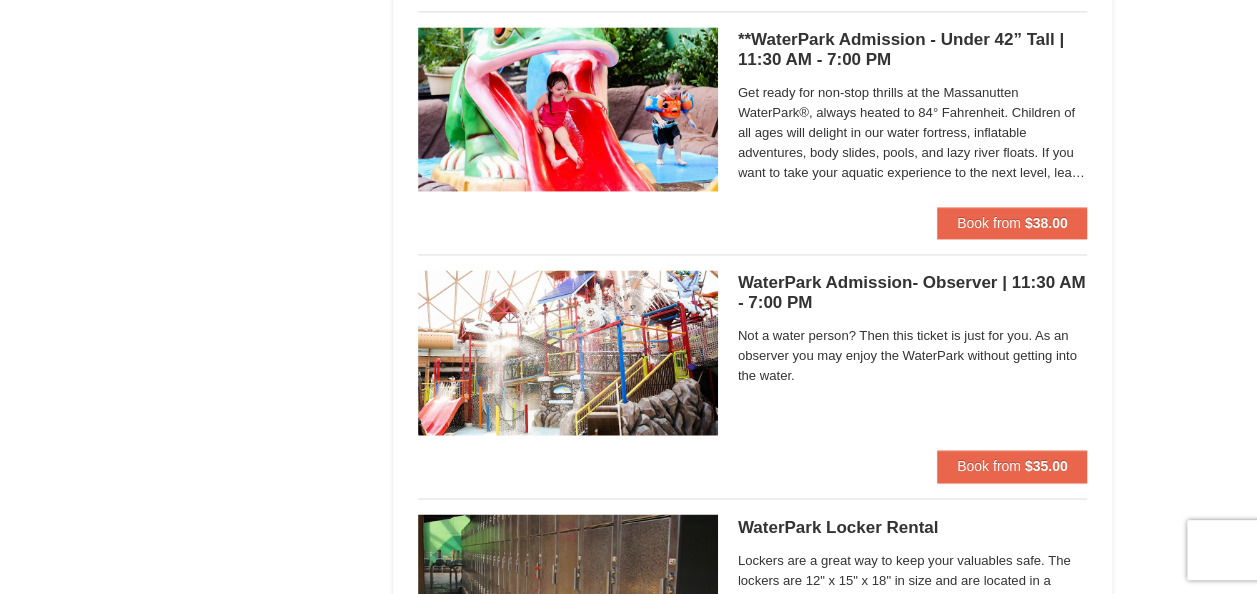 click on "Get ready for non-stop thrills at the Massanutten WaterPark®, always heated to 84° Fahrenheit. Children of all ages will delight in our water fortress, inflatable adventures, body slides, pools, and lazy river floats. If you want to take your aquatic experience to the next level, learn how to surf on our FlowRider® Endless Wave. No matter what adventure you choose, you’ll be sure to meet new friends along the way! Don't forget to bring a towel." at bounding box center (913, 133) 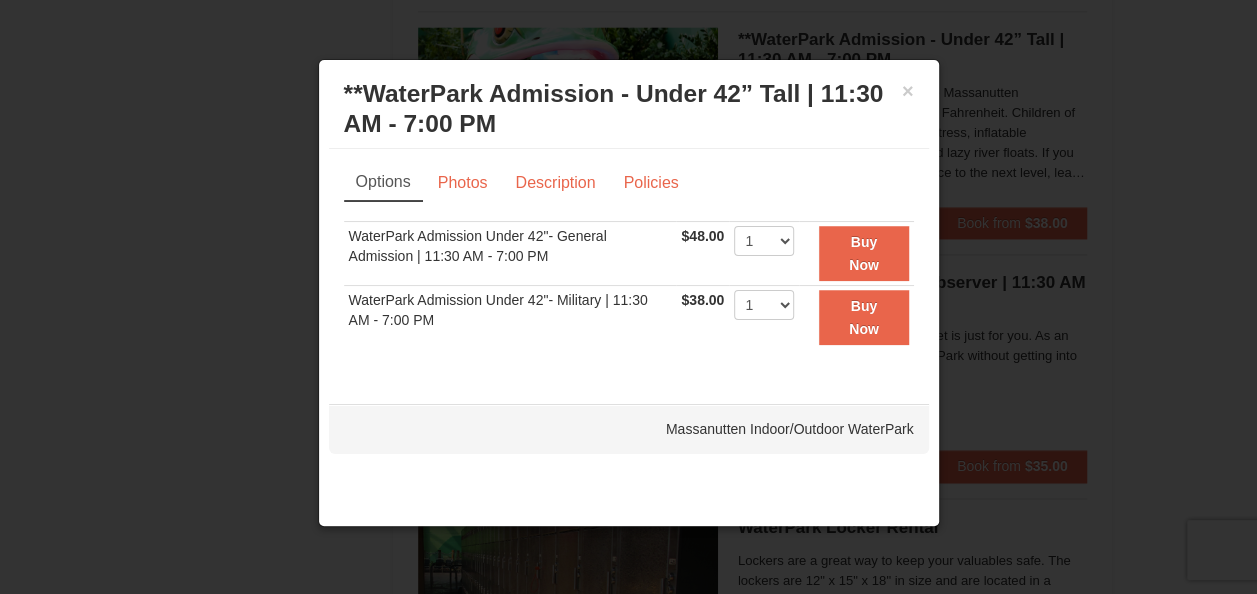 click on "Massanutten Indoor/Outdoor WaterPark" at bounding box center (629, 429) 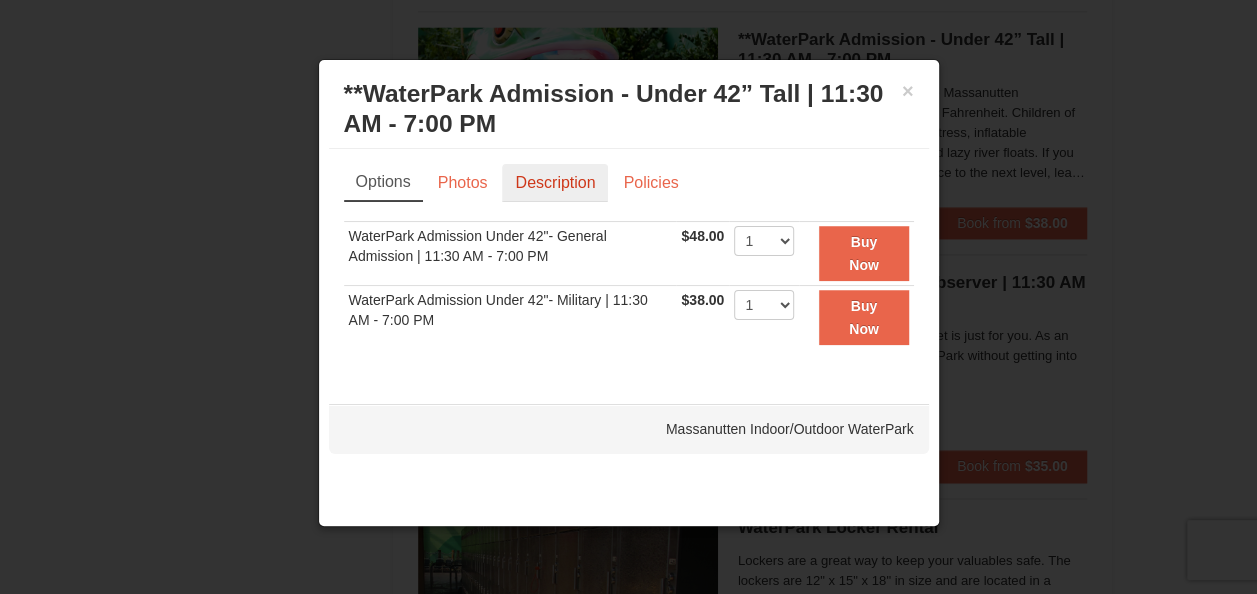 click on "Description" at bounding box center [555, 183] 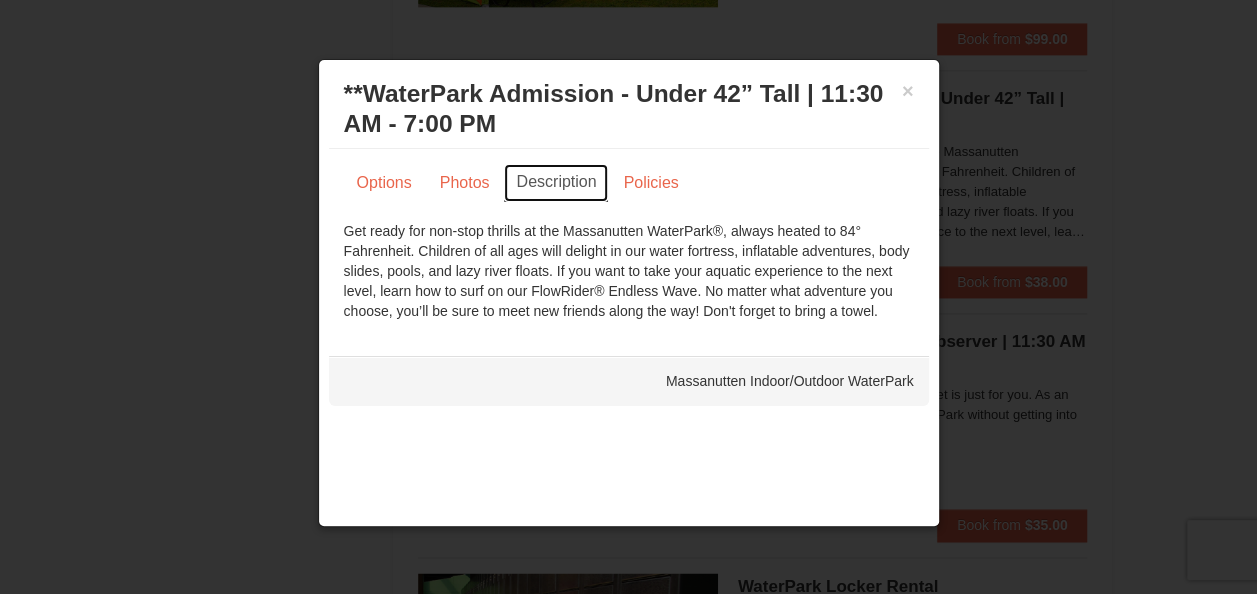 scroll, scrollTop: 1306, scrollLeft: 0, axis: vertical 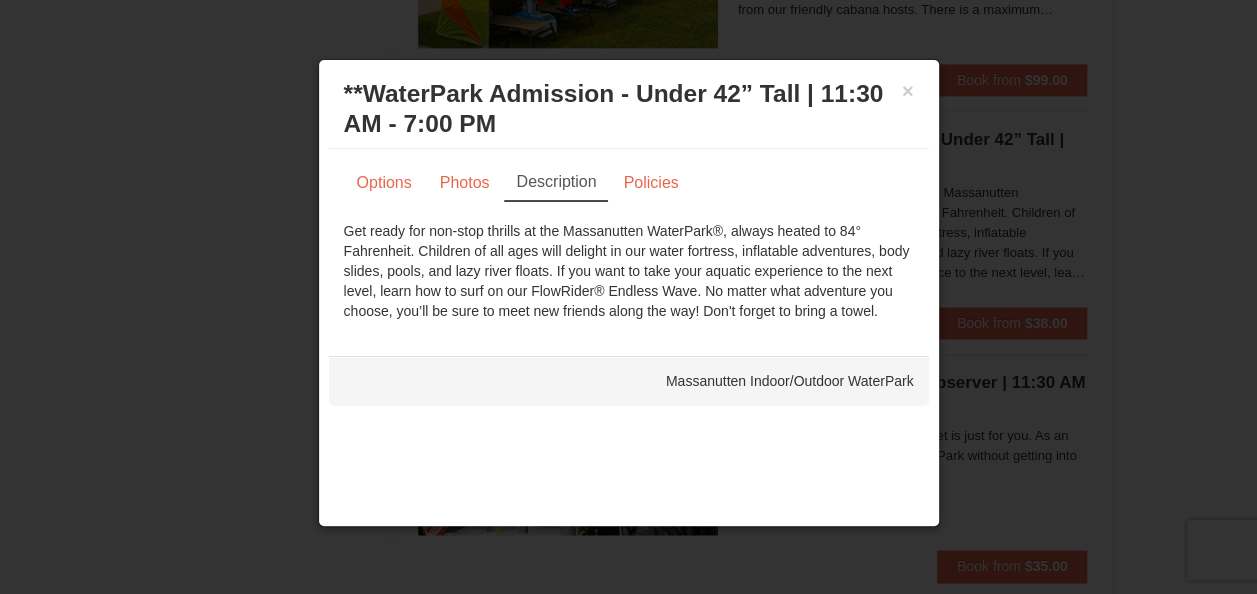 click on "**WaterPark Admission - Under 42” Tall | 11:30 AM - 7:00 PM  Massanutten Indoor/Outdoor WaterPark" at bounding box center [629, 109] 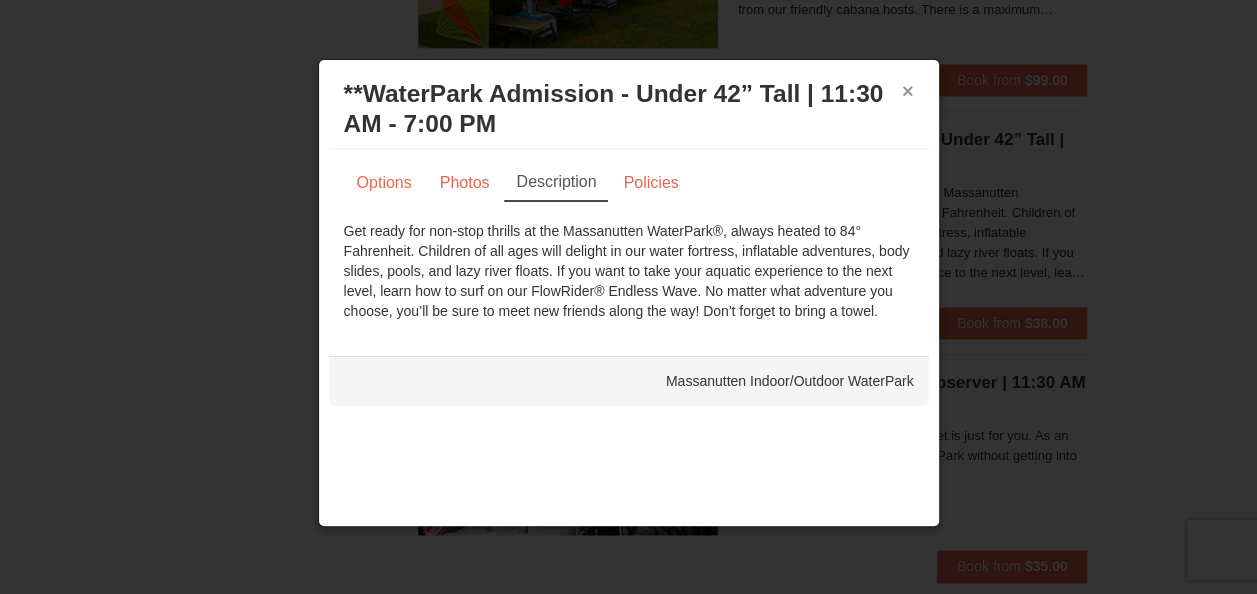 click on "×" at bounding box center (908, 91) 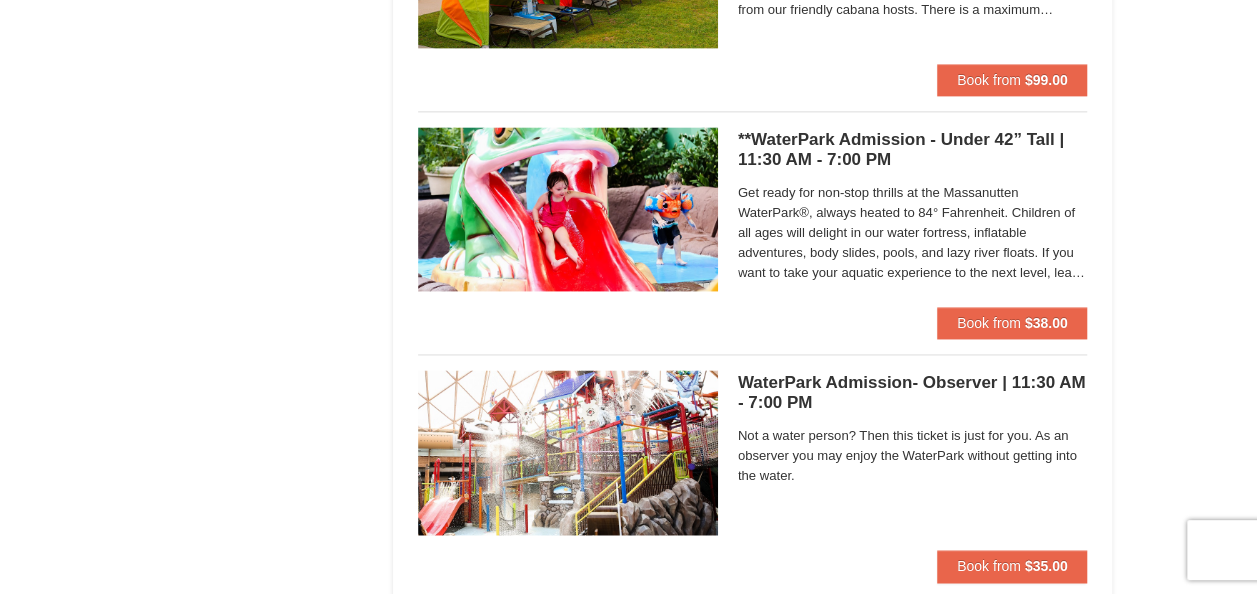 drag, startPoint x: 903, startPoint y: 88, endPoint x: 292, endPoint y: 340, distance: 660.92737 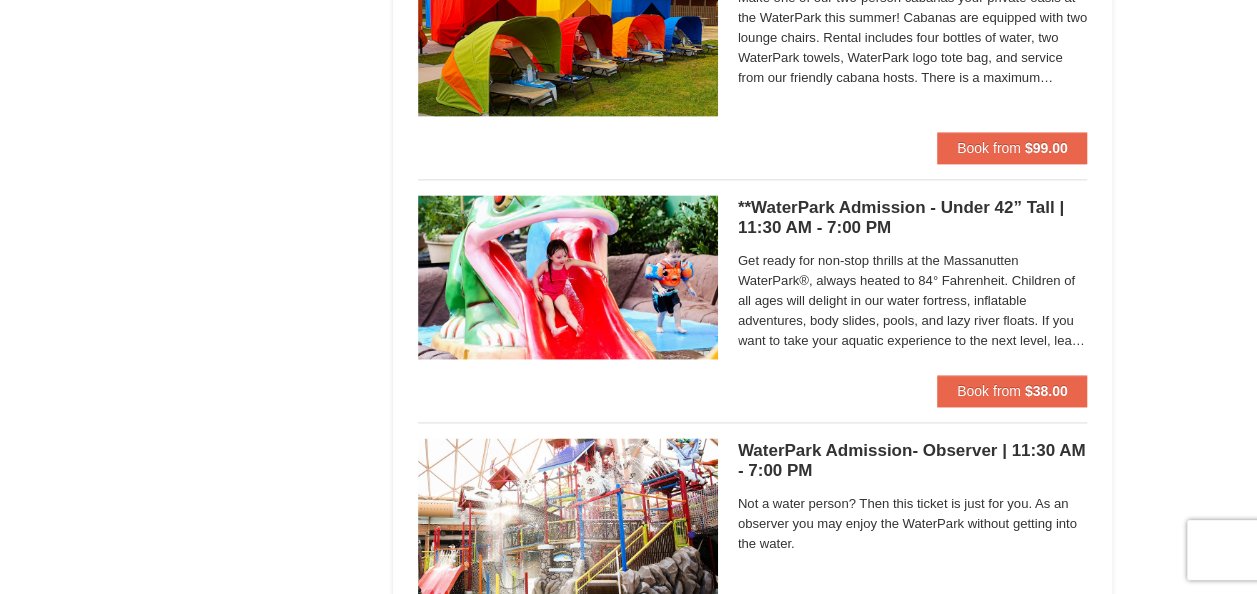scroll, scrollTop: 1406, scrollLeft: 0, axis: vertical 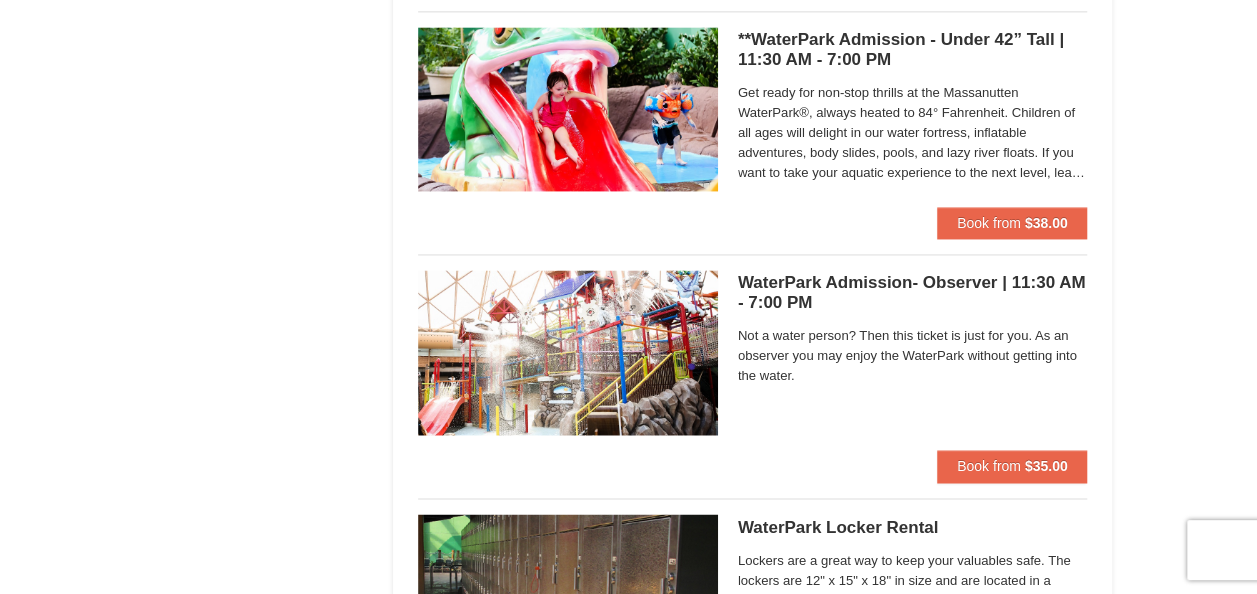 click on "Not a water person? Then this ticket is just for you. As an observer you may enjoy the WaterPark without getting into the water." at bounding box center [913, 356] 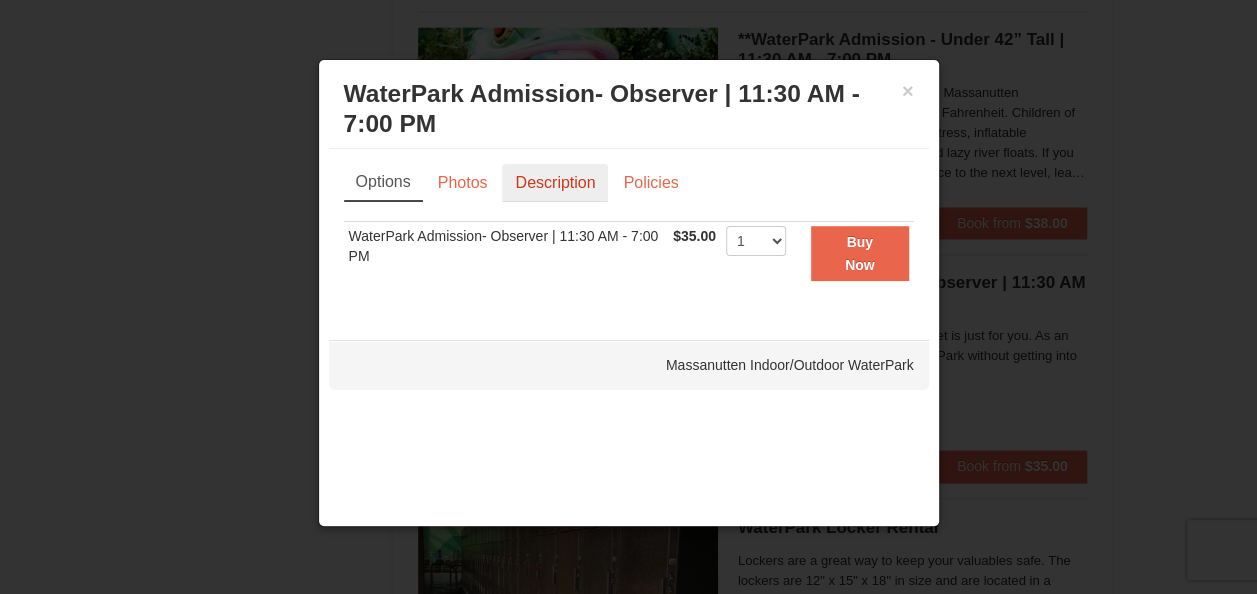 click on "Description" at bounding box center (555, 183) 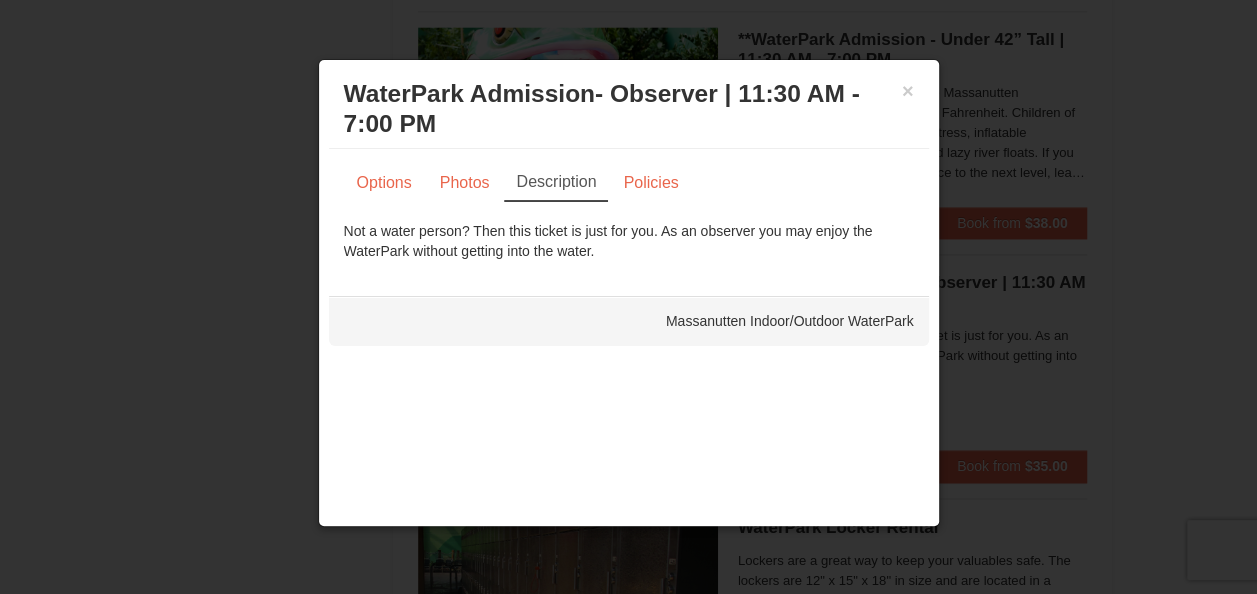 click at bounding box center (628, 297) 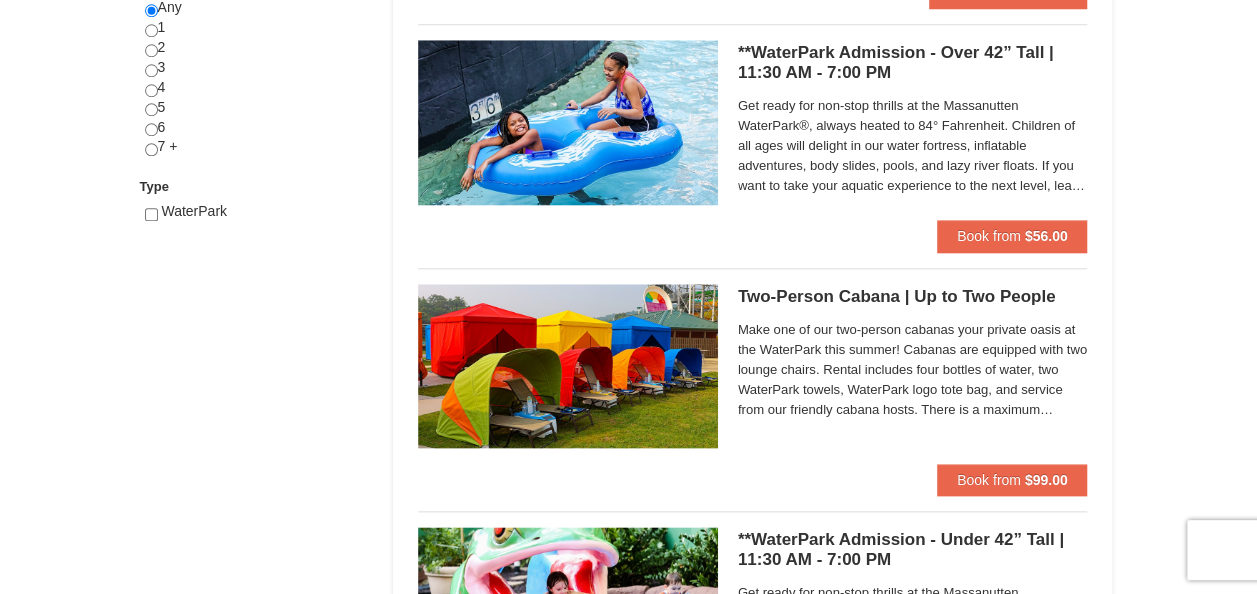 scroll, scrollTop: 806, scrollLeft: 0, axis: vertical 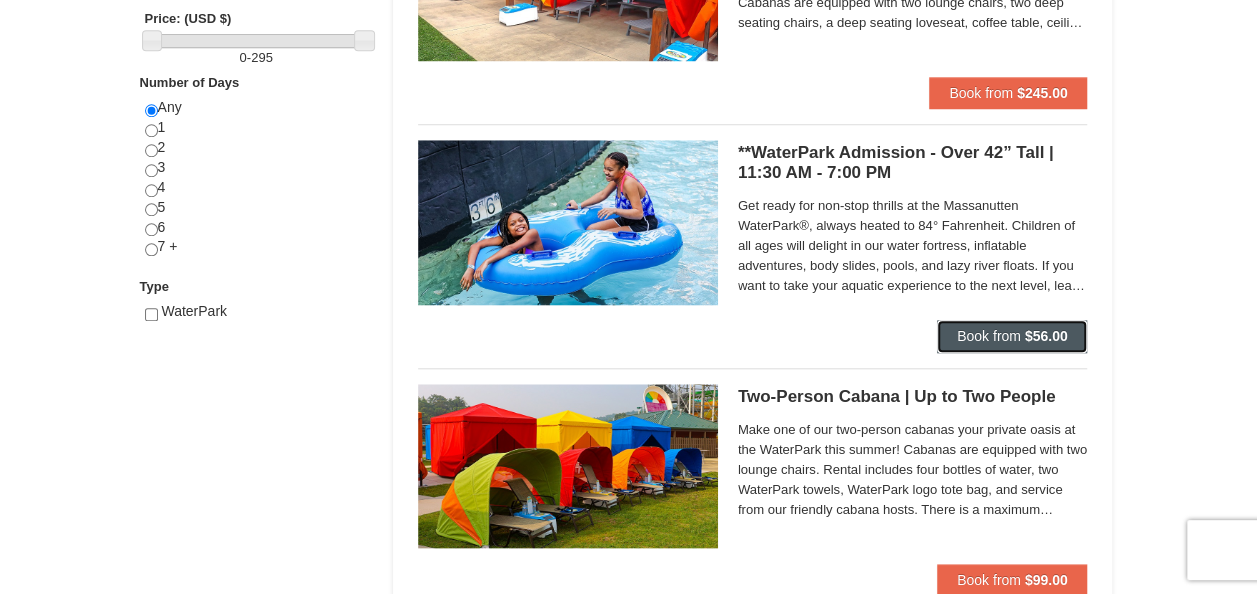 click on "Book from" at bounding box center (989, 336) 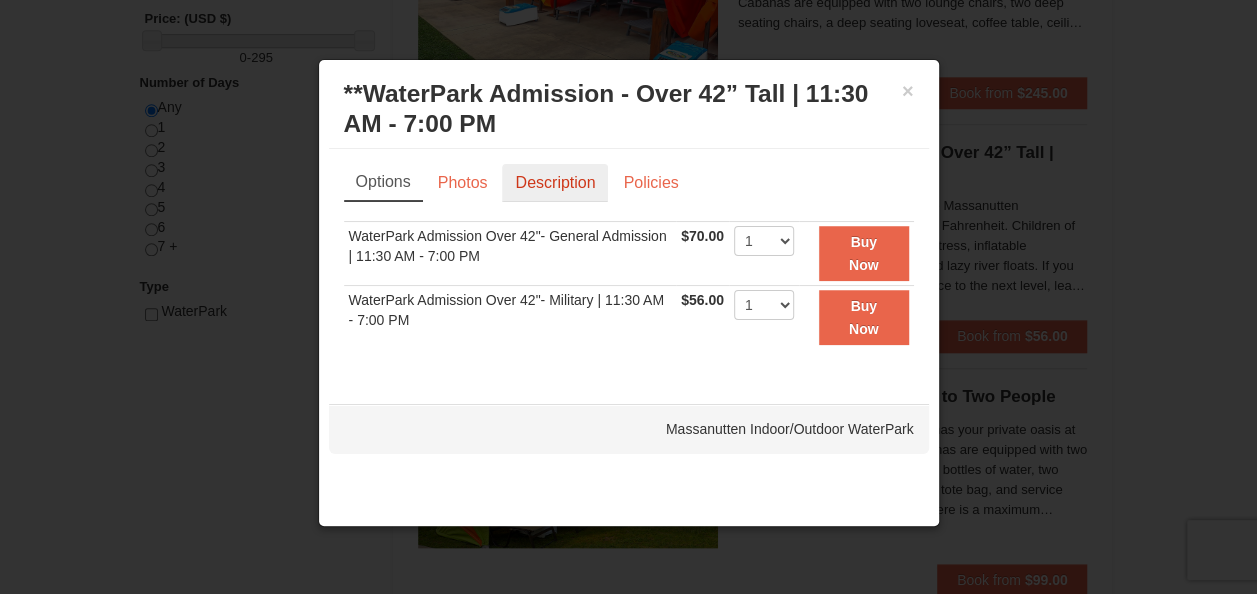 click on "Description" at bounding box center [555, 183] 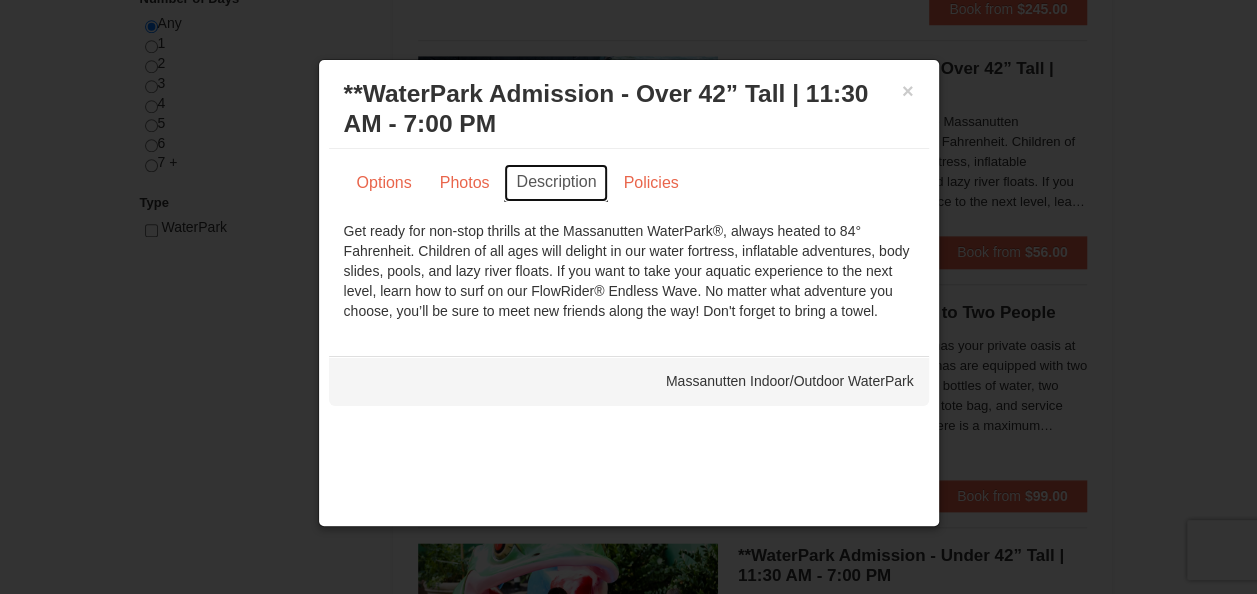 scroll, scrollTop: 1006, scrollLeft: 0, axis: vertical 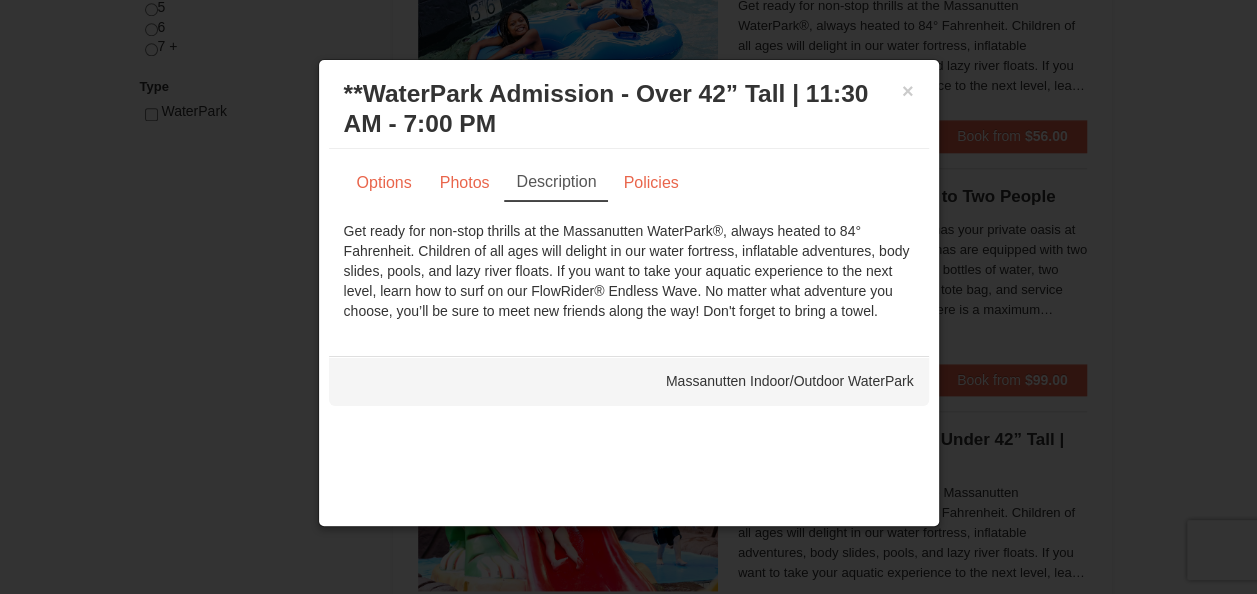 click at bounding box center (628, 297) 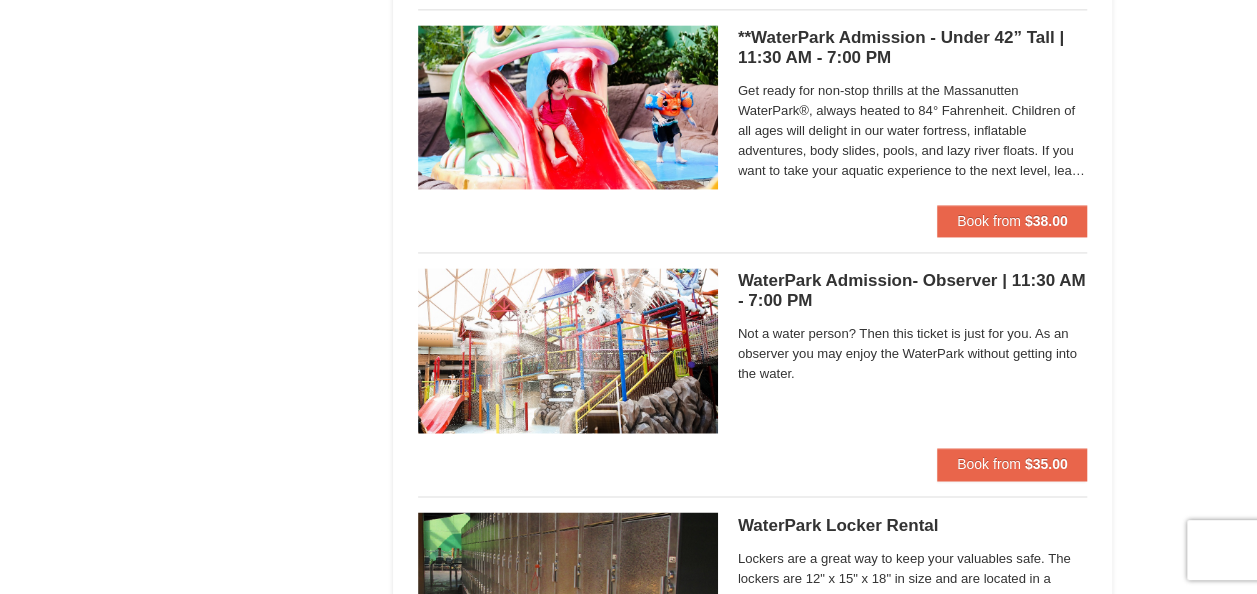 scroll, scrollTop: 1400, scrollLeft: 0, axis: vertical 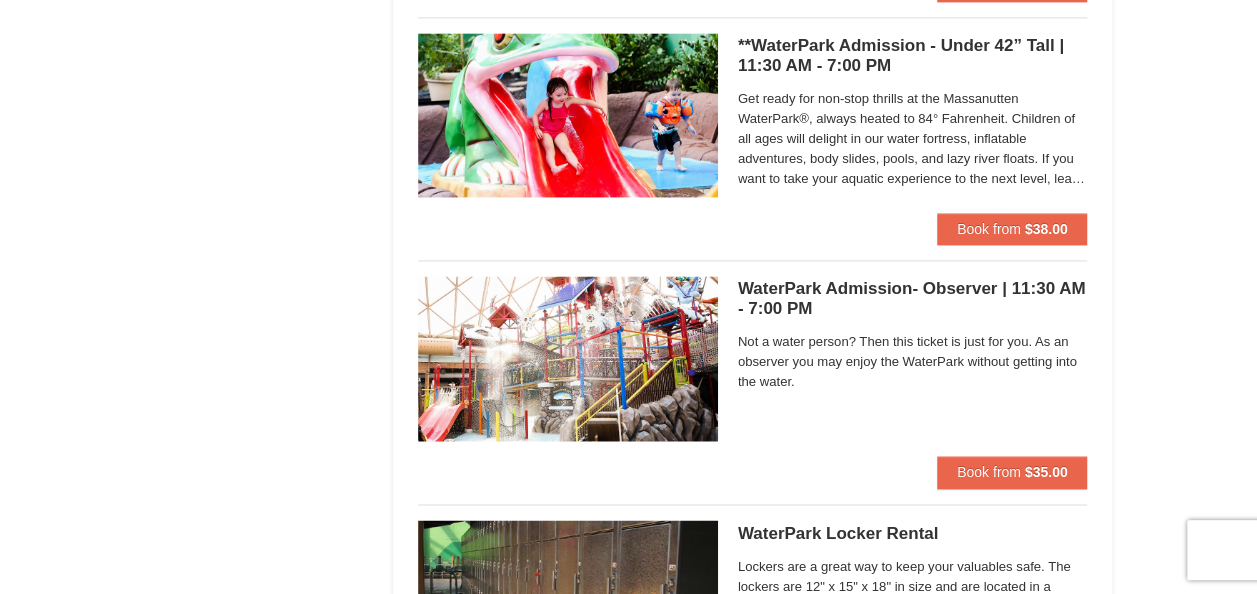 click on "Get ready for non-stop thrills at the Massanutten WaterPark®, always heated to 84° Fahrenheit. Children of all ages will delight in our water fortress, inflatable adventures, body slides, pools, and lazy river floats. If you want to take your aquatic experience to the next level, learn how to surf on our FlowRider® Endless Wave. No matter what adventure you choose, you’ll be sure to meet new friends along the way! Don't forget to bring a towel." at bounding box center [913, 139] 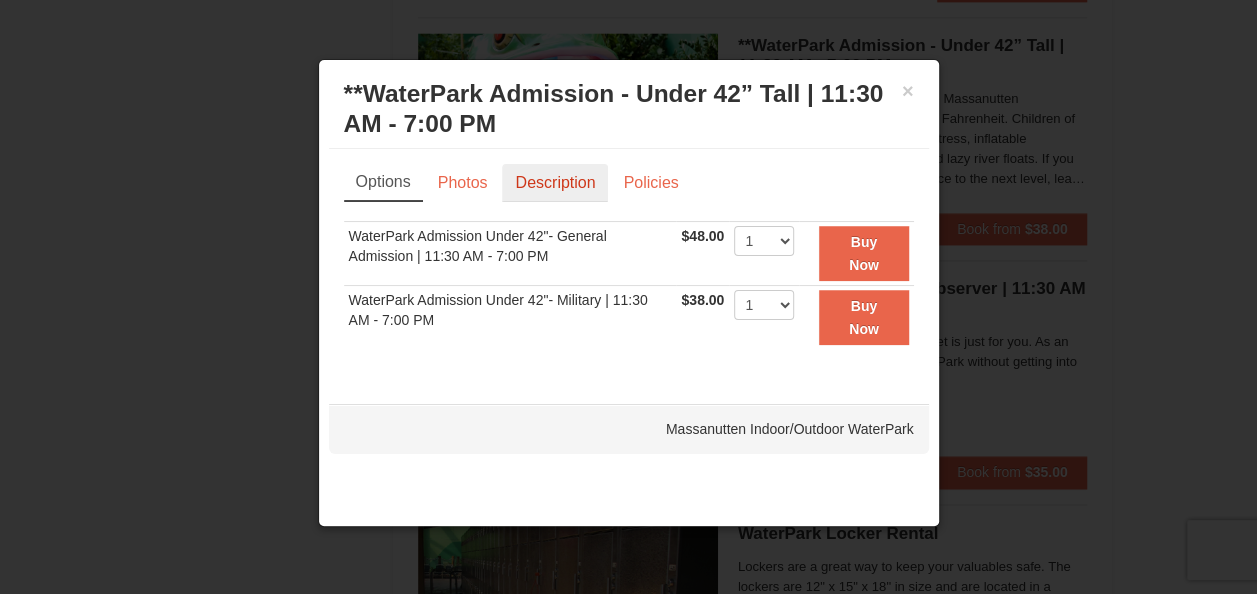click on "Description" at bounding box center [555, 183] 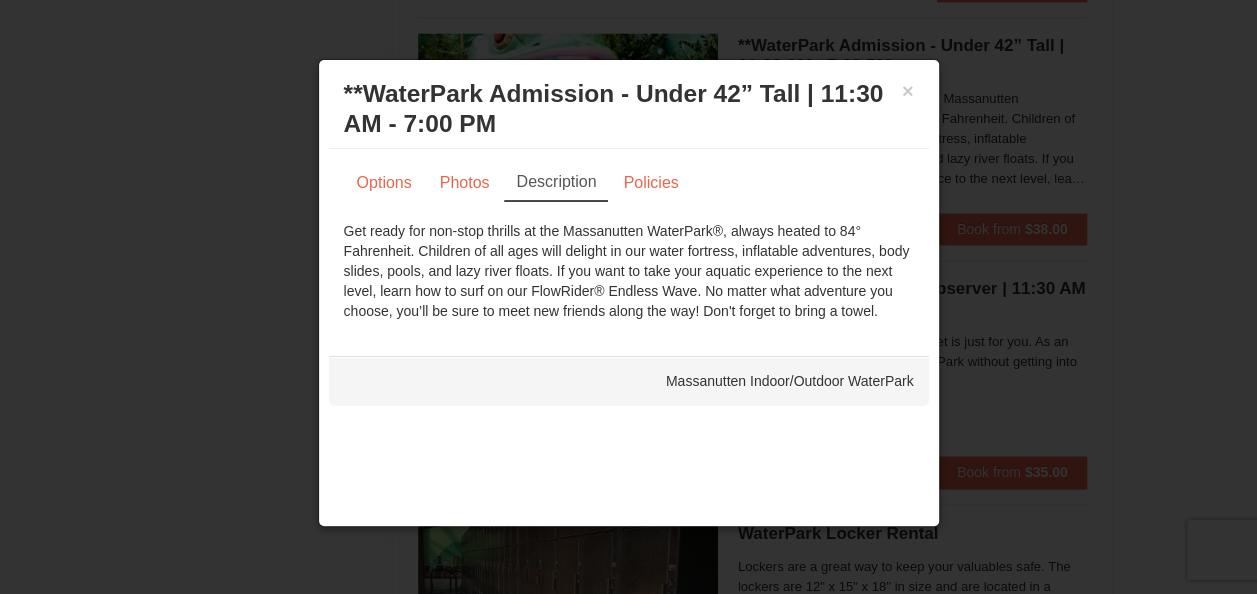 click on "Massanutten Indoor/Outdoor WaterPark" at bounding box center (629, 381) 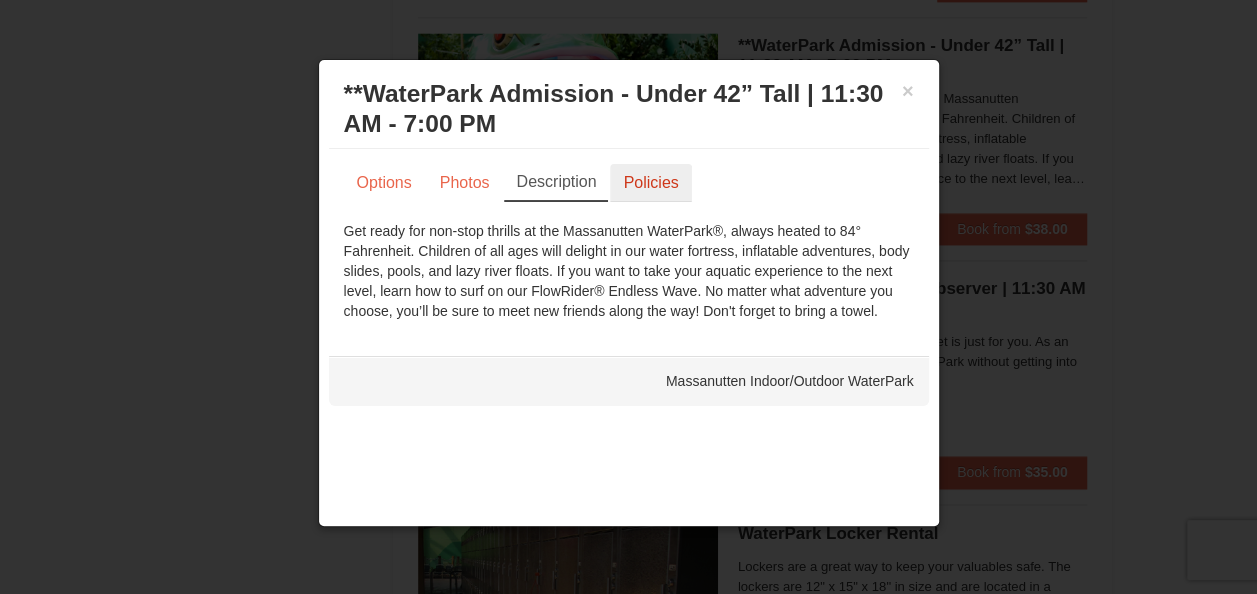 click on "Policies" at bounding box center (650, 183) 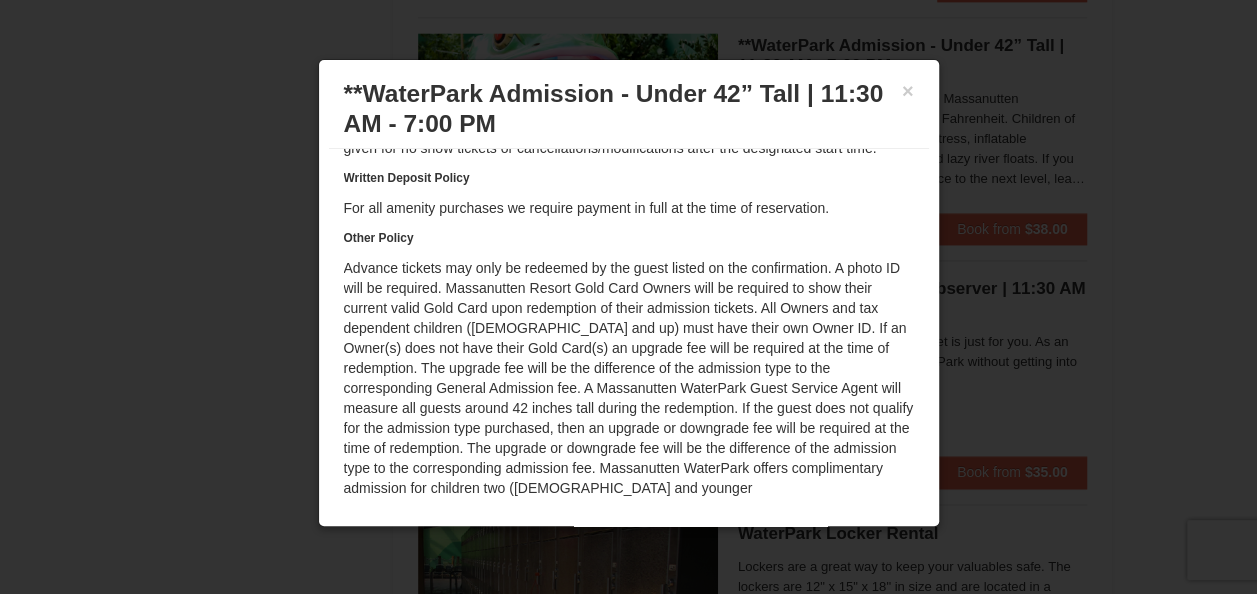 scroll, scrollTop: 203, scrollLeft: 0, axis: vertical 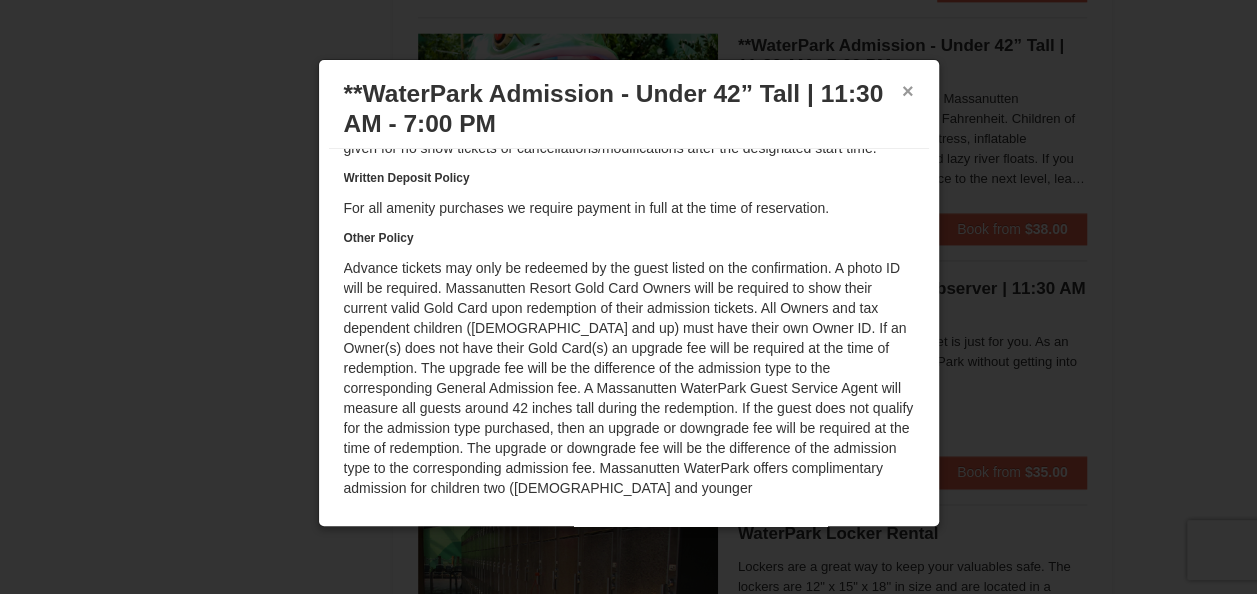 click on "×" at bounding box center [908, 91] 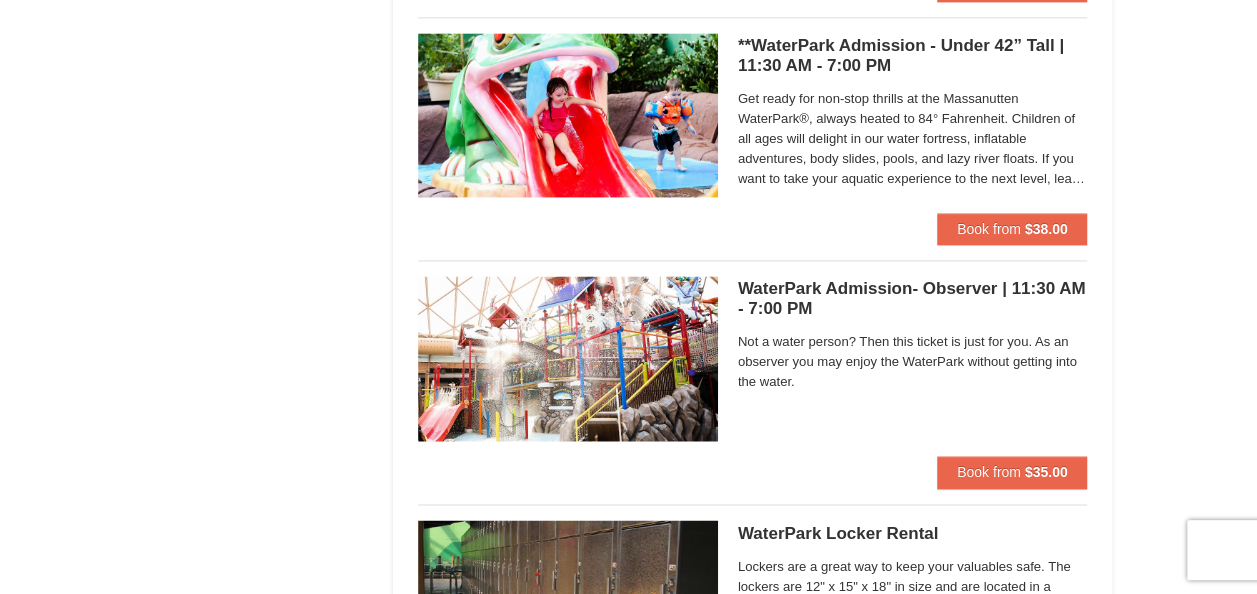 click on "×
Categories
List
Filter
My Itinerary (19)
Check Out Now
[GEOGRAPHIC_DATA].
$70.00
Massanutten Indoor/Outdoor WaterPark
WaterPark Admission Over 42"- General Admission | 11:30 AM - 7:00 PM
[DATE]
$70.00" at bounding box center [628, -264] 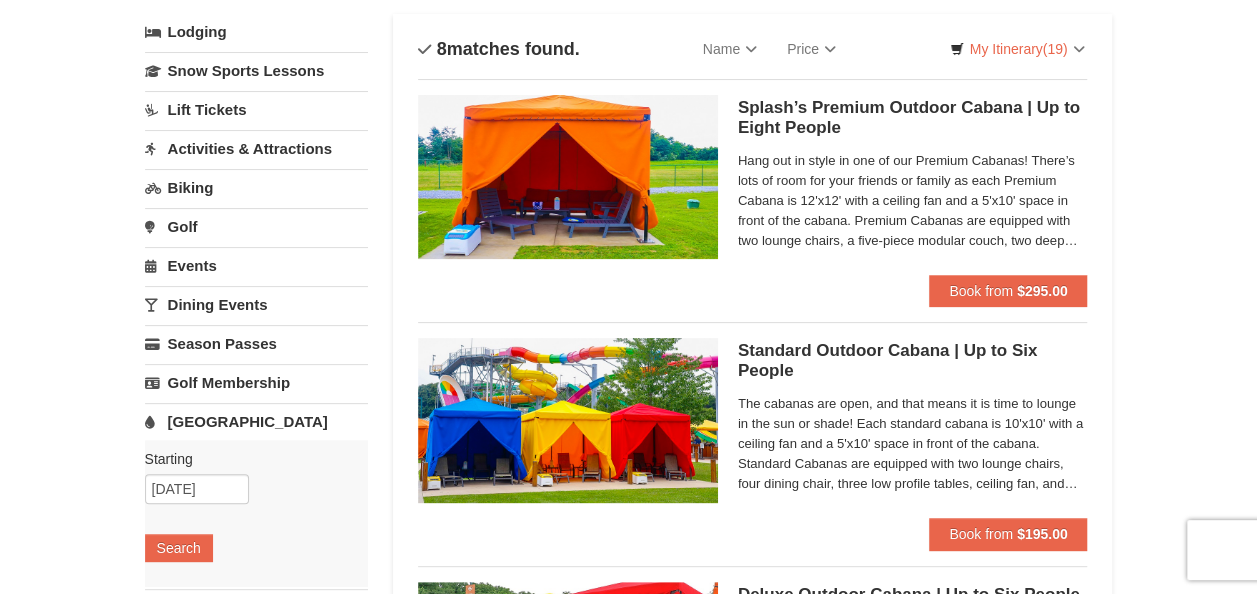 scroll, scrollTop: 0, scrollLeft: 0, axis: both 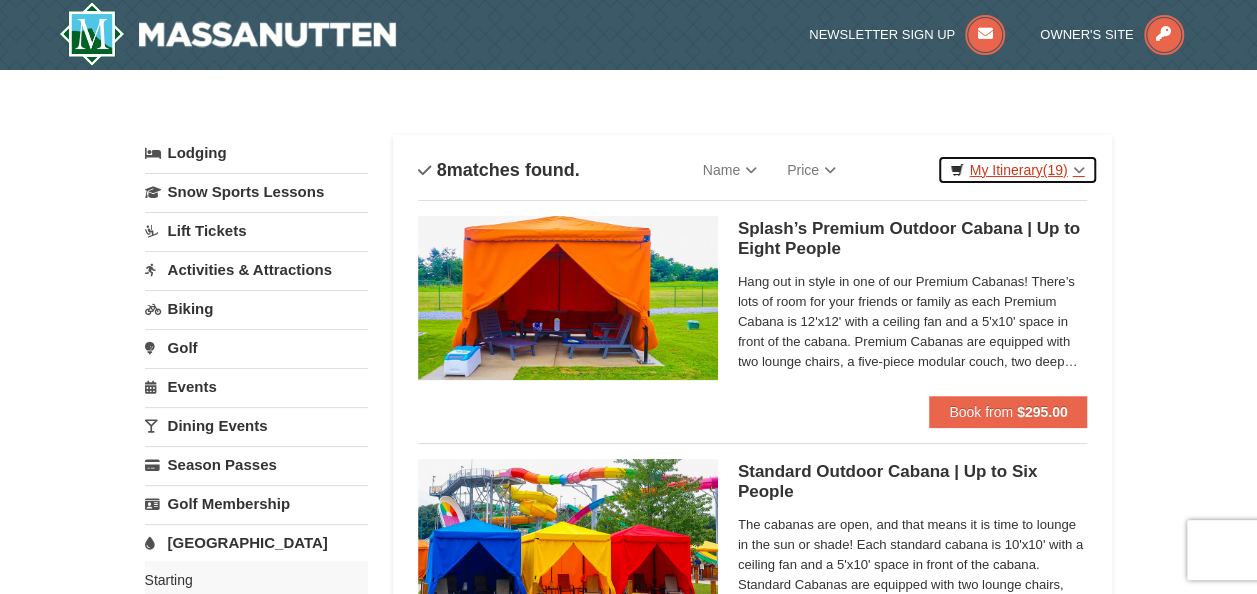 click on "My Itinerary (19)" at bounding box center [1017, 170] 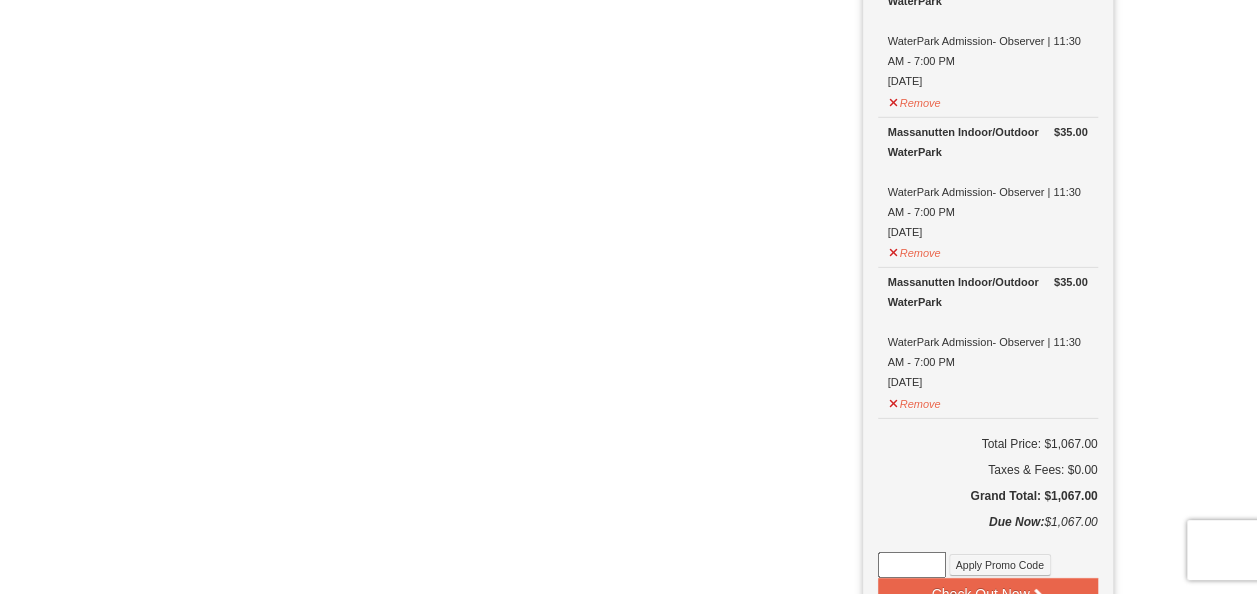 scroll, scrollTop: 3019, scrollLeft: 0, axis: vertical 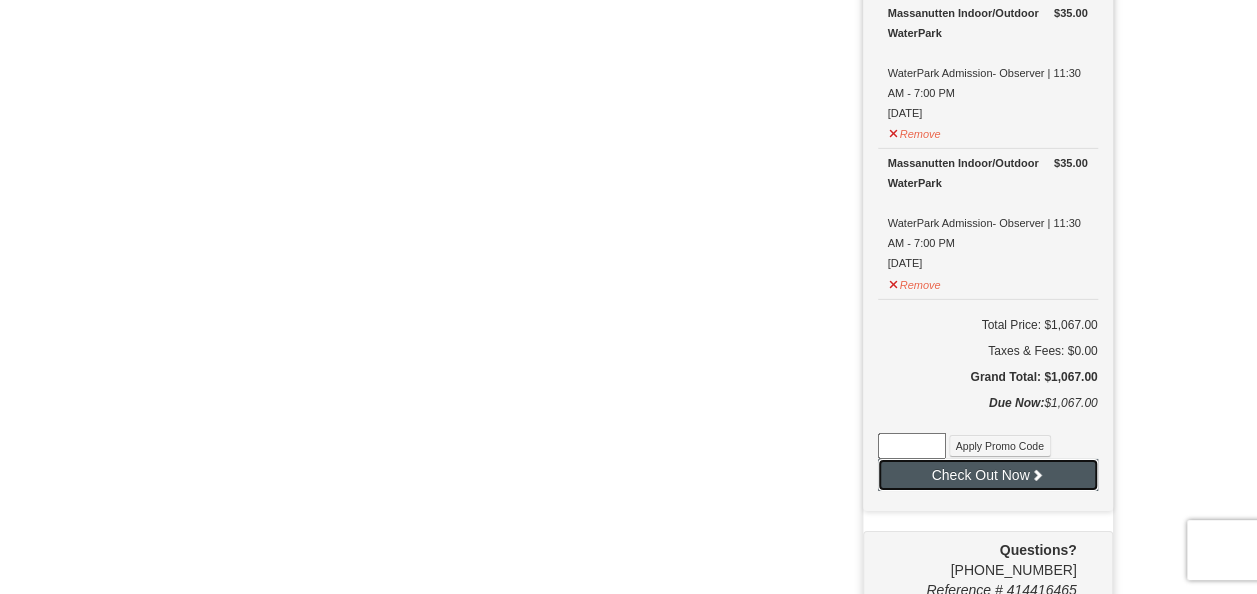 click on "Check Out Now" at bounding box center (988, 475) 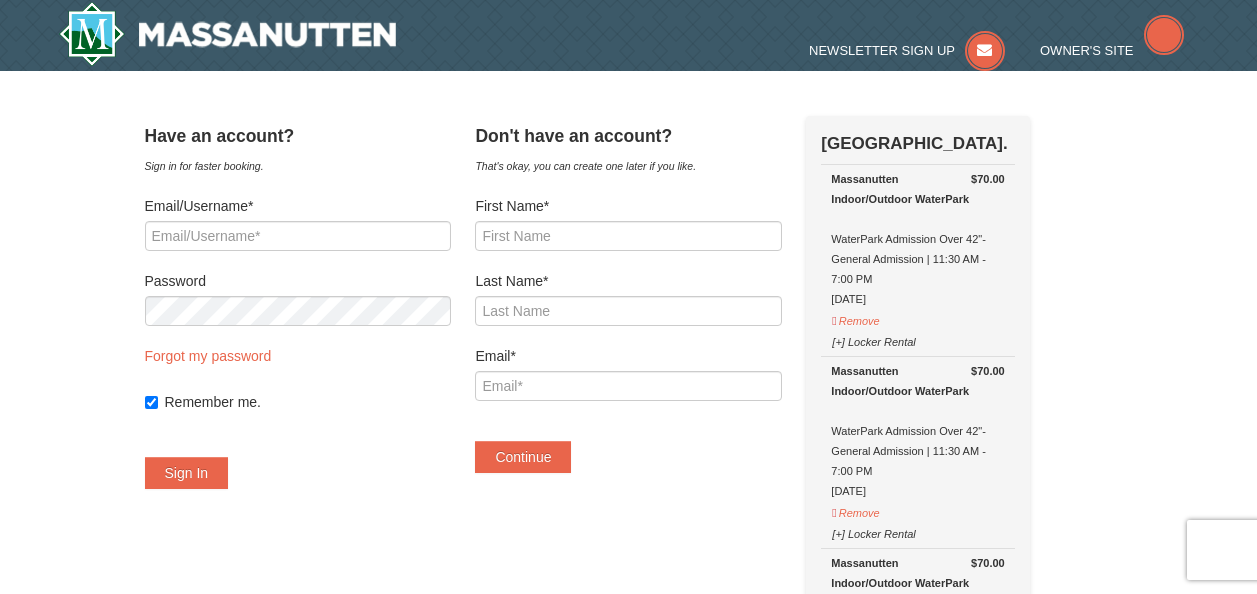scroll, scrollTop: 0, scrollLeft: 0, axis: both 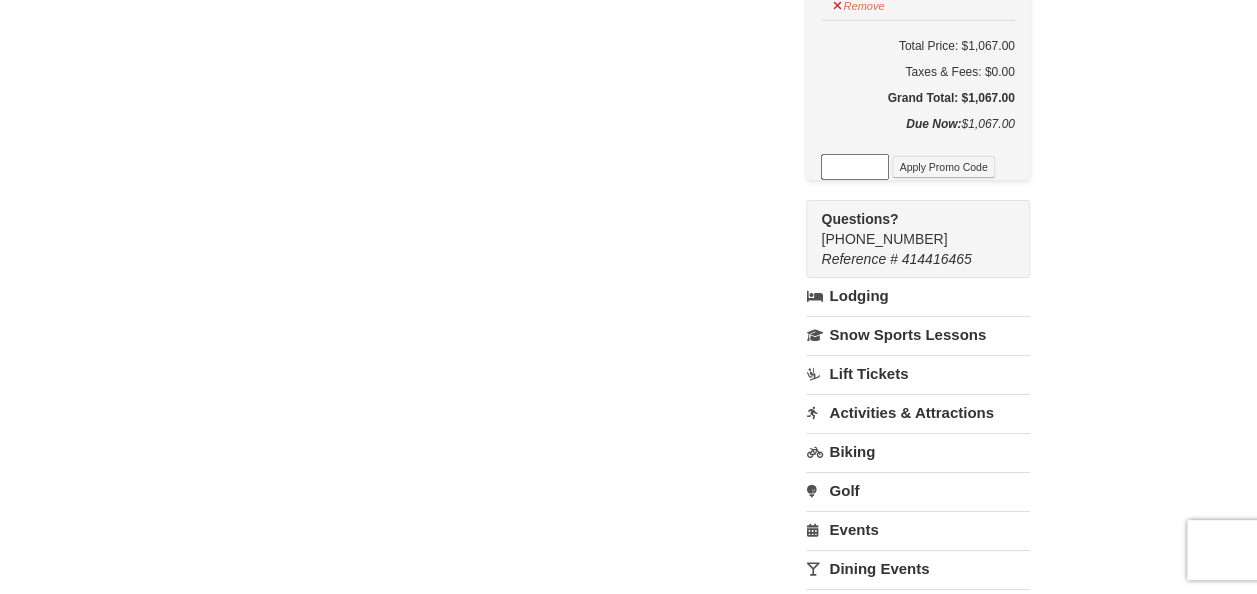 click at bounding box center (855, 167) 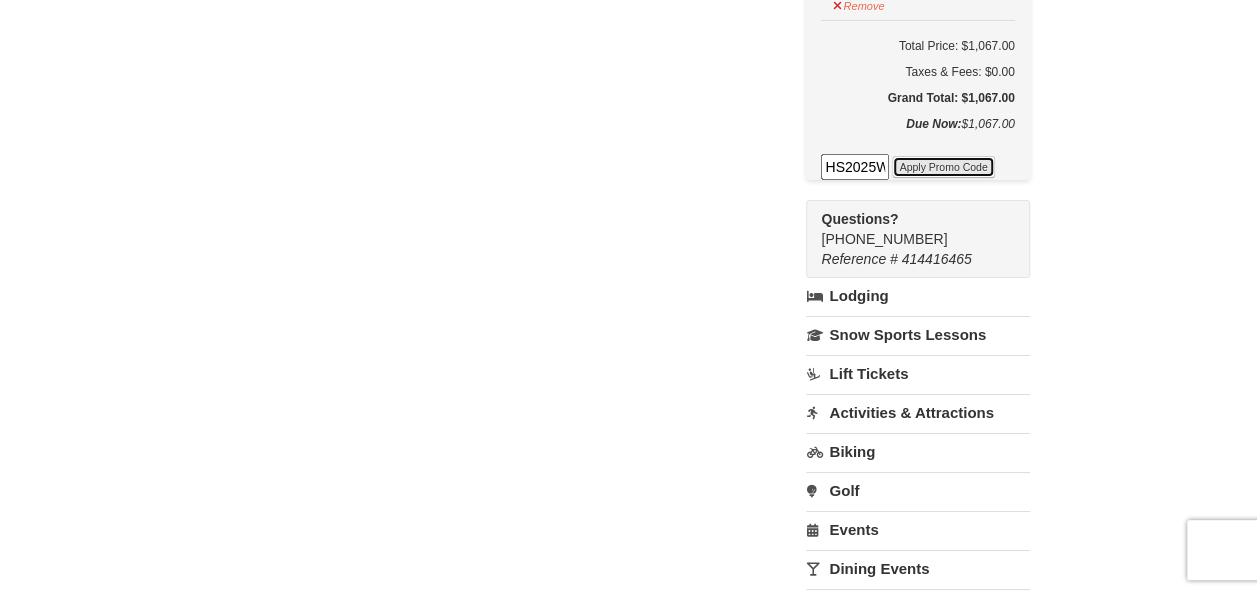 click on "Apply Promo Code" at bounding box center [943, 167] 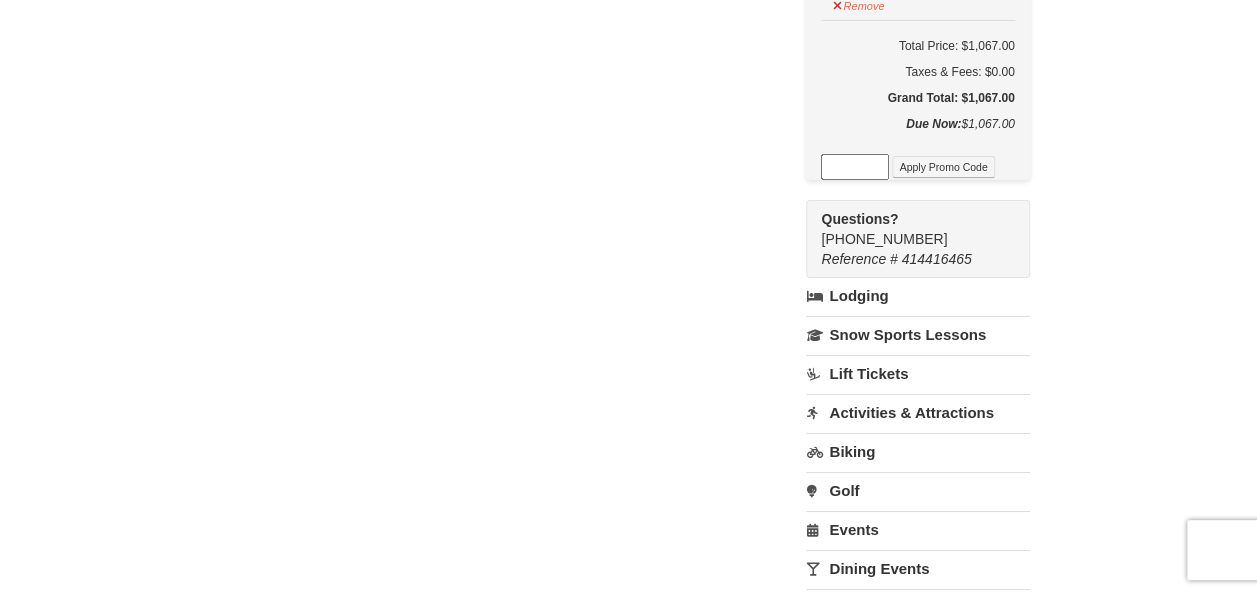 click at bounding box center [855, 167] 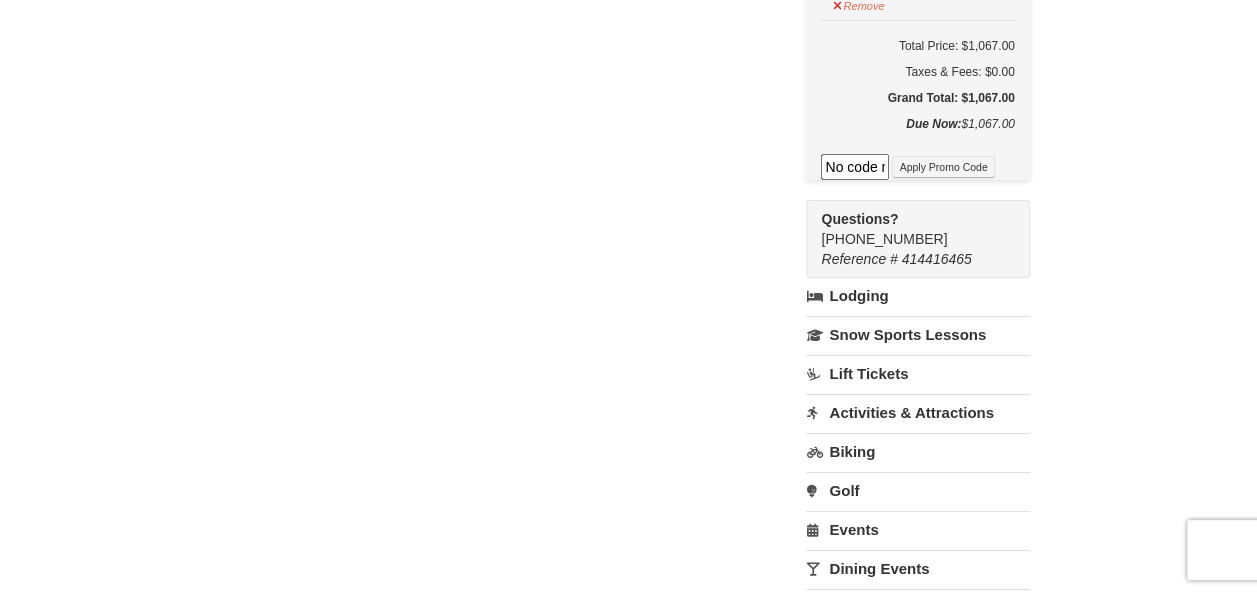 scroll, scrollTop: 0, scrollLeft: 46, axis: horizontal 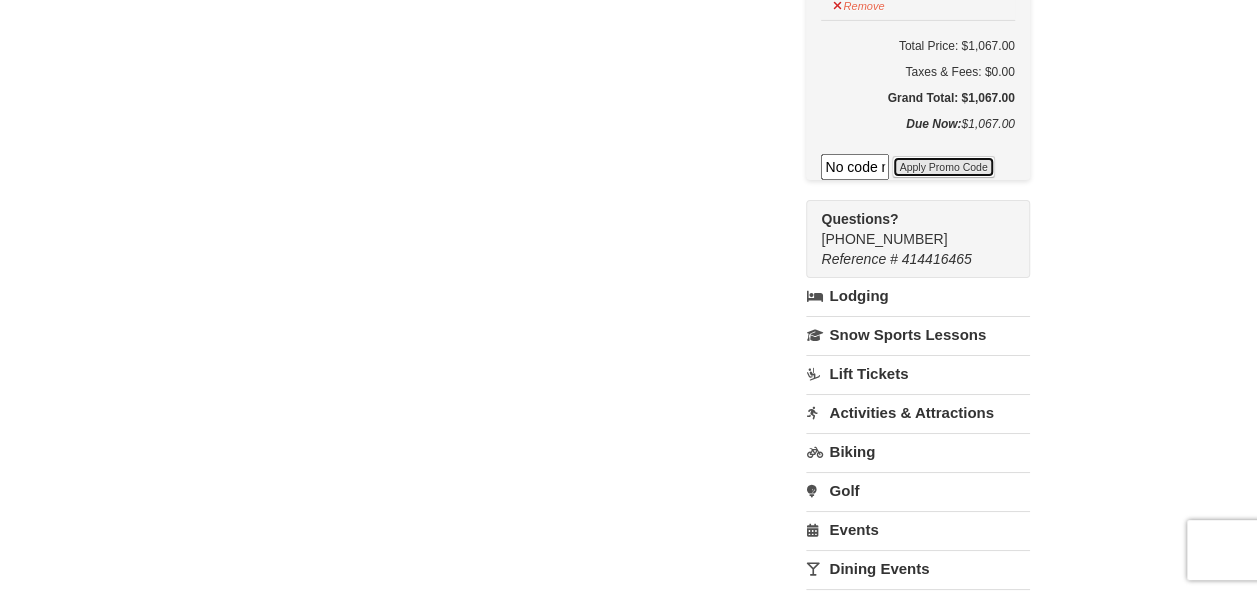 click on "Apply Promo Code" at bounding box center [943, 167] 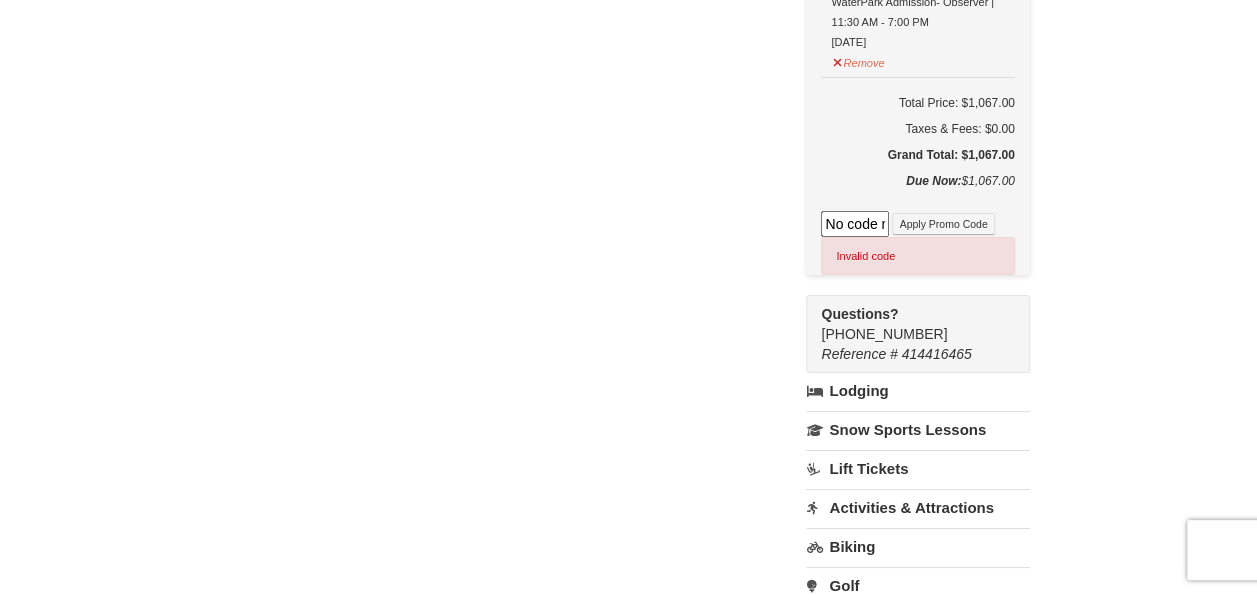scroll, scrollTop: 3400, scrollLeft: 0, axis: vertical 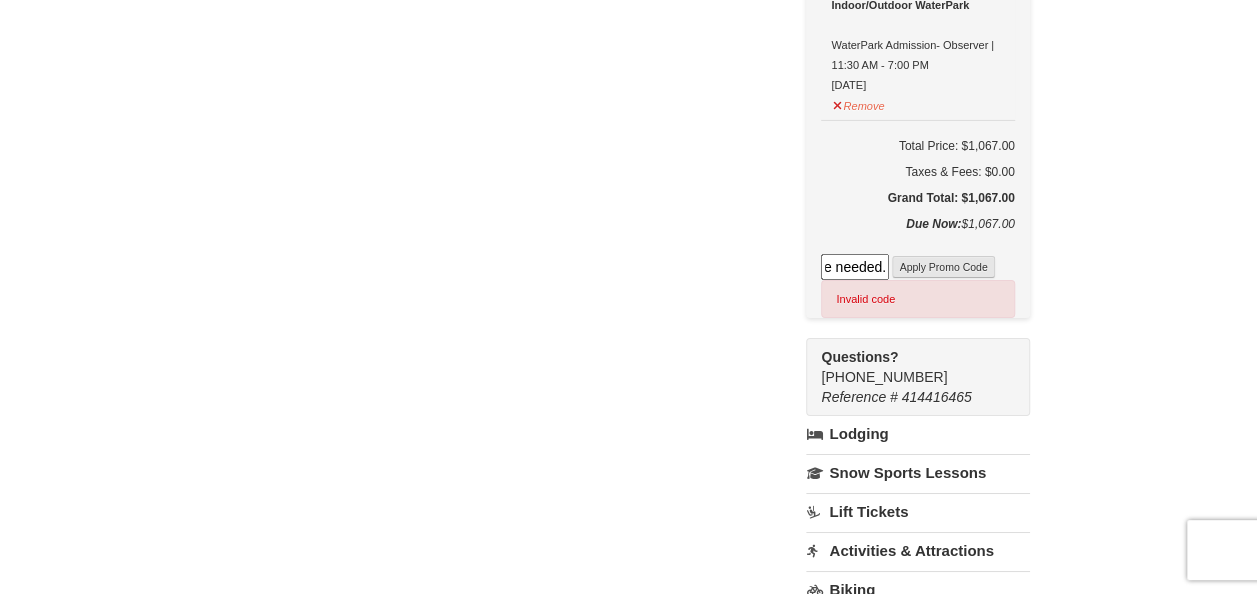 drag, startPoint x: 878, startPoint y: 250, endPoint x: 919, endPoint y: 246, distance: 41.19466 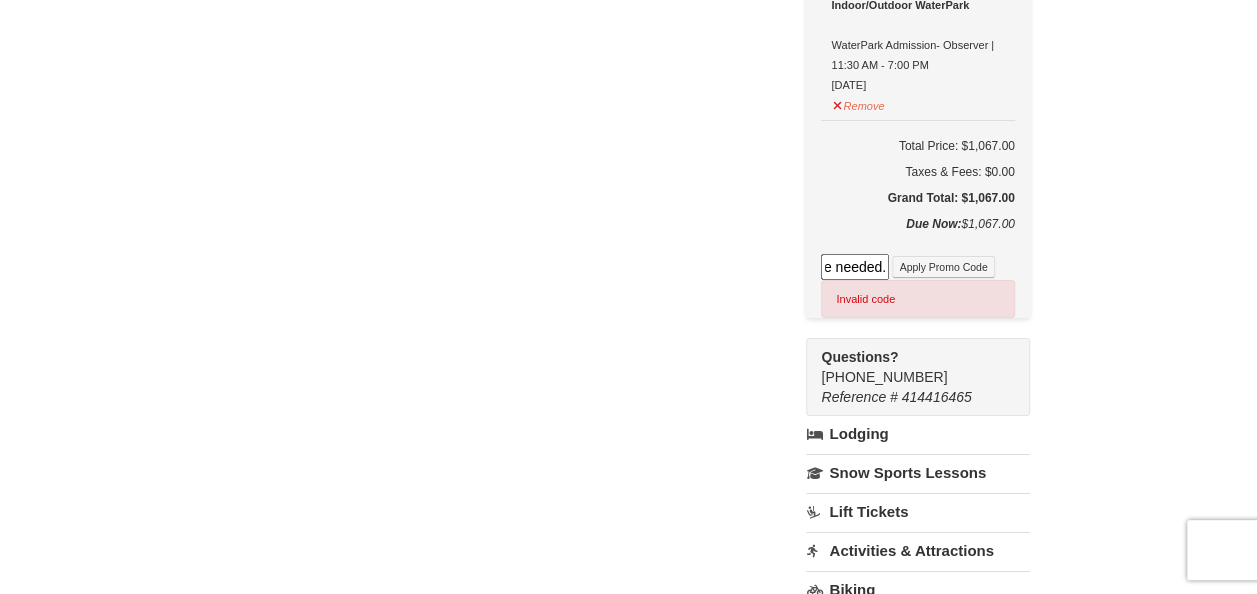 click on "No code needed." at bounding box center [855, 267] 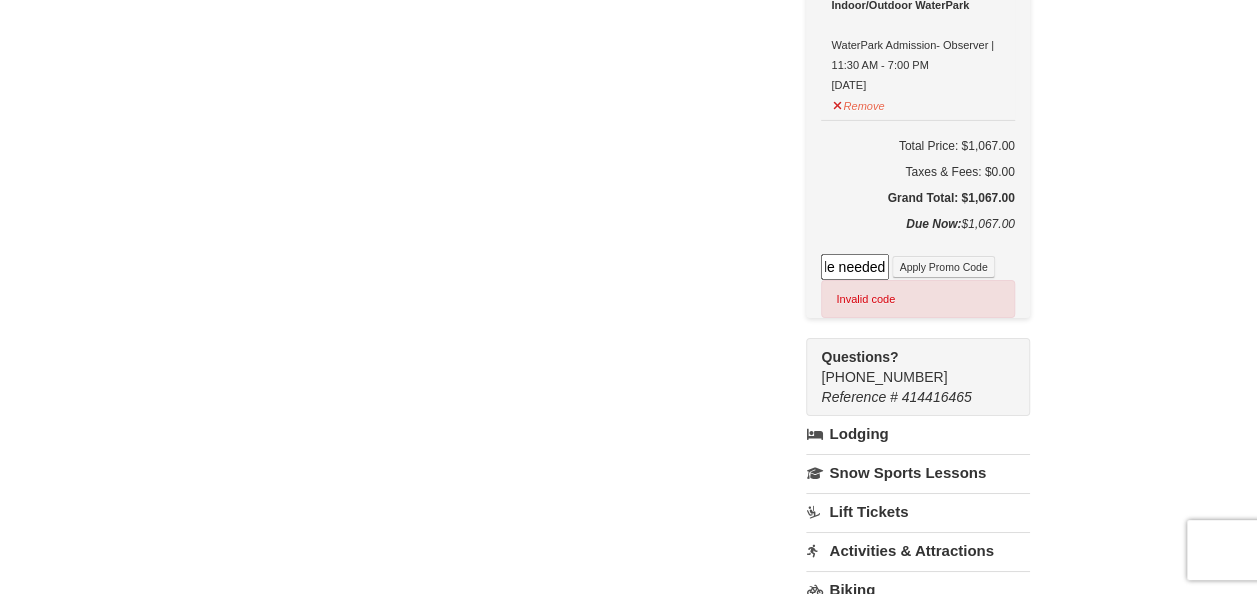 scroll, scrollTop: 0, scrollLeft: 42, axis: horizontal 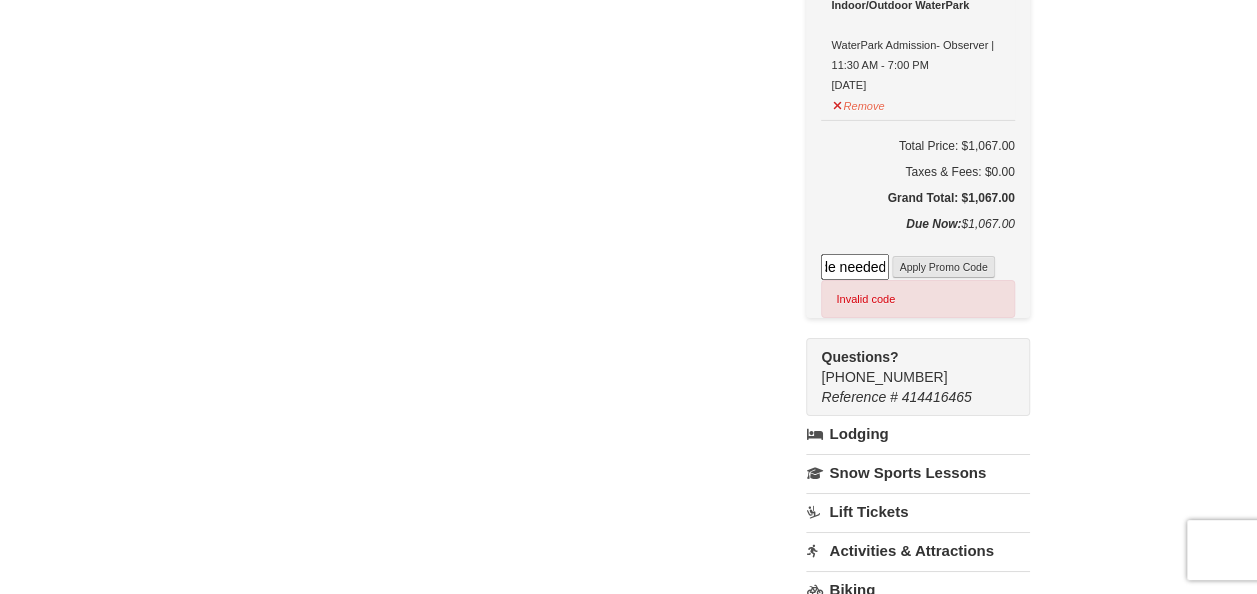 type on "No code needed" 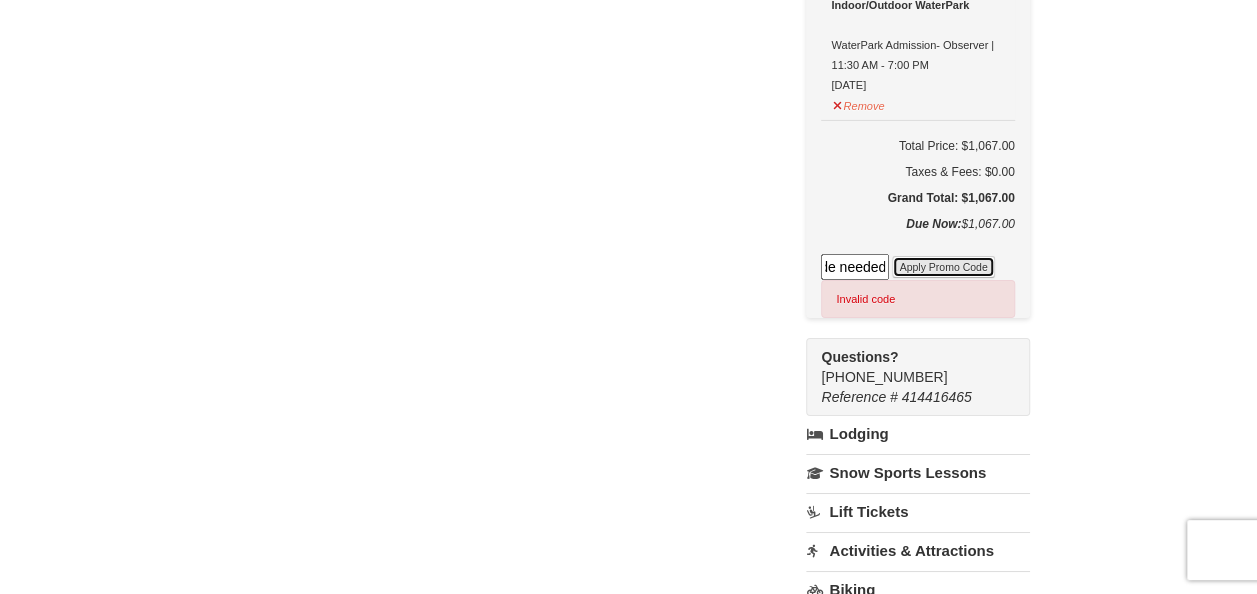 scroll, scrollTop: 0, scrollLeft: 0, axis: both 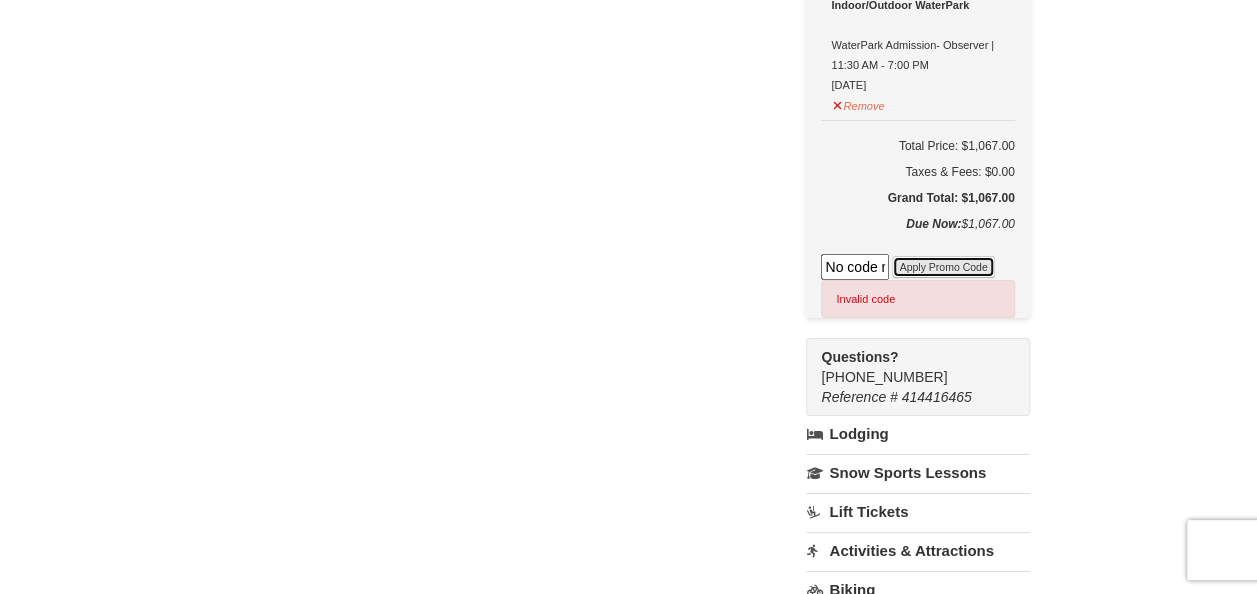click on "Apply Promo Code" at bounding box center [943, 267] 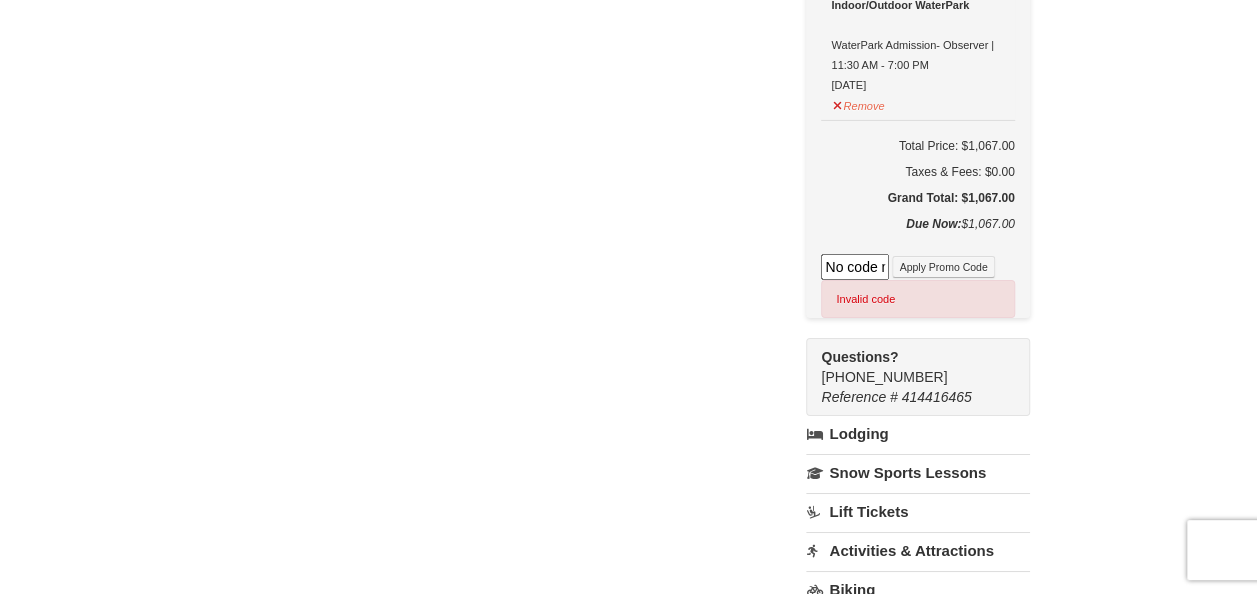 scroll, scrollTop: 0, scrollLeft: 42, axis: horizontal 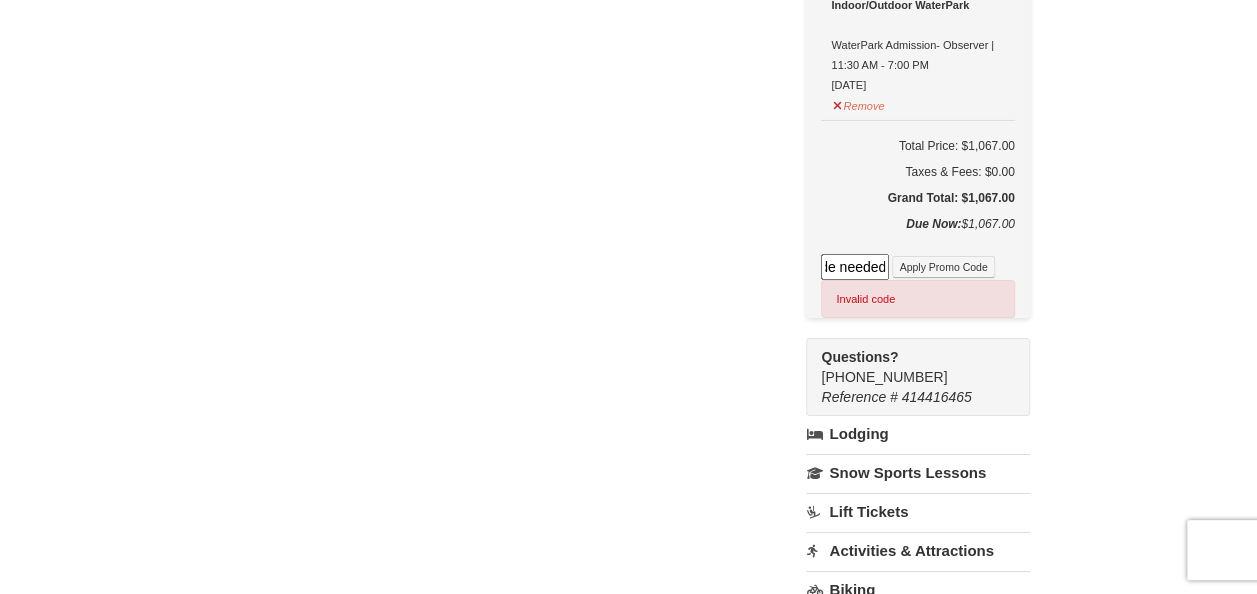 drag, startPoint x: 851, startPoint y: 252, endPoint x: 1275, endPoint y: 332, distance: 431.48117 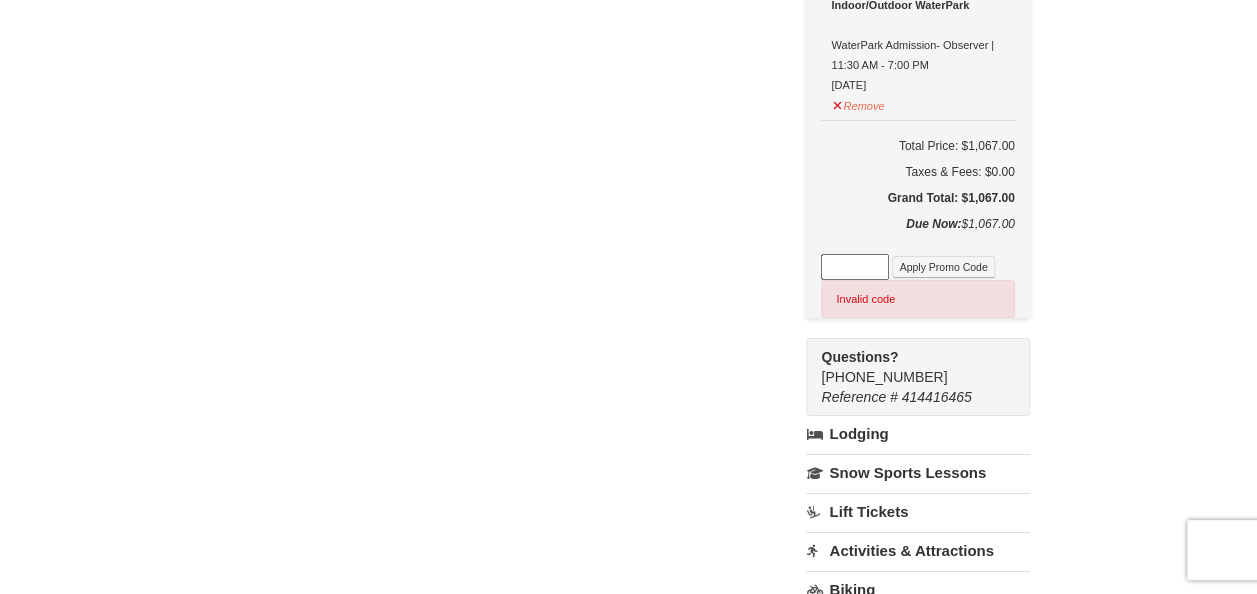 scroll, scrollTop: 0, scrollLeft: 0, axis: both 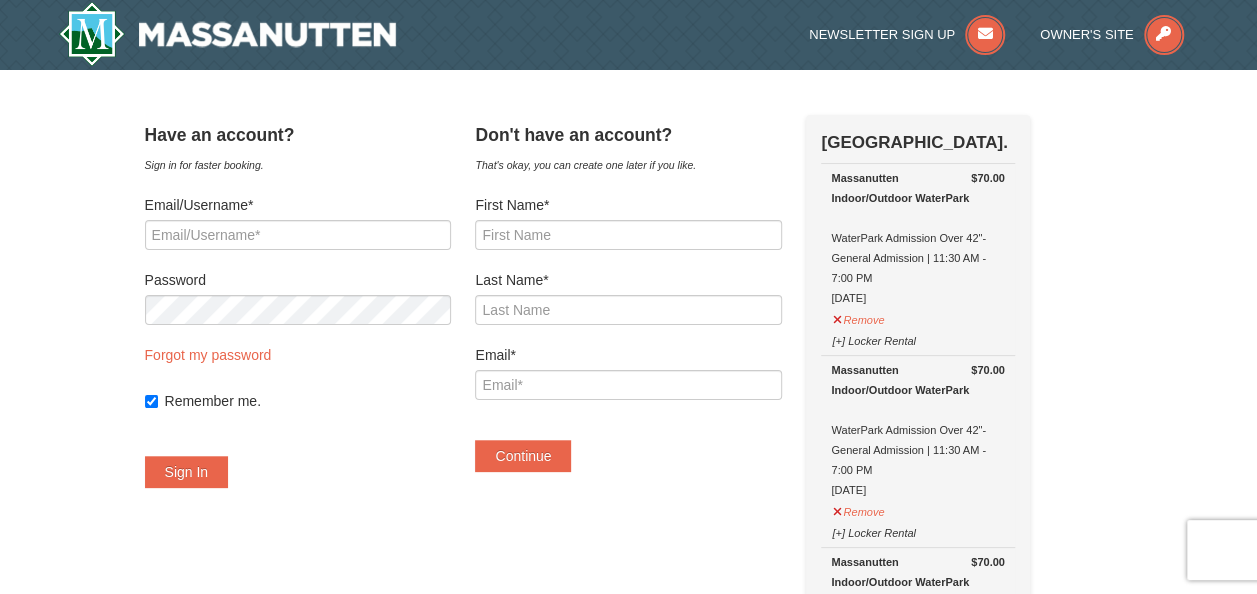 type 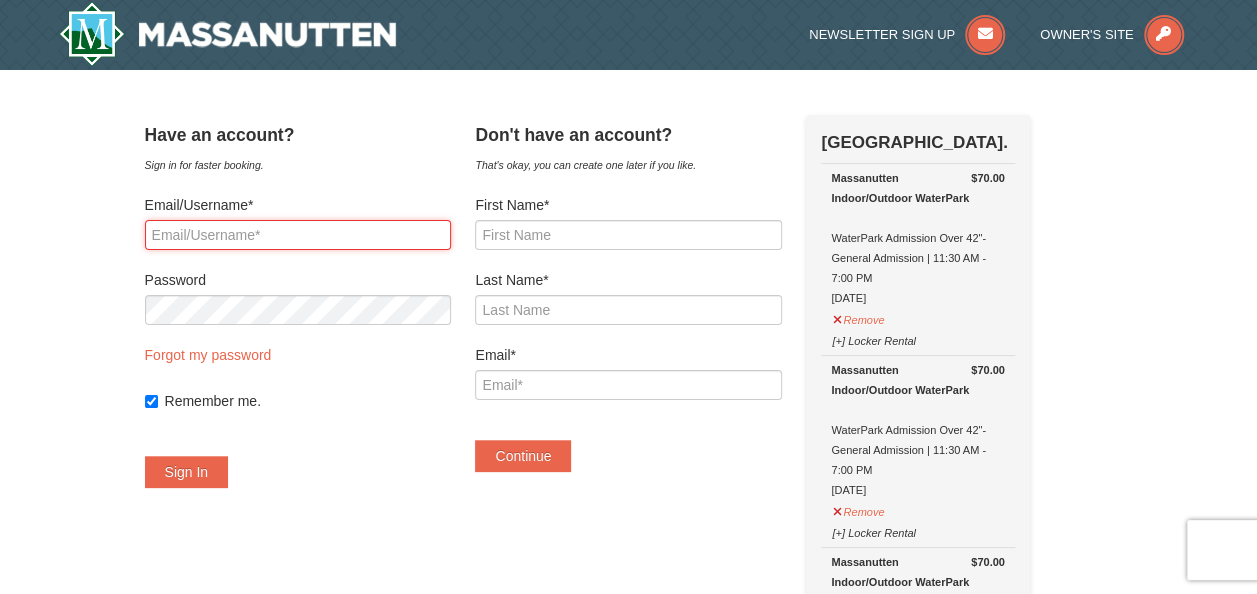 click on "Email/Username*" at bounding box center (298, 235) 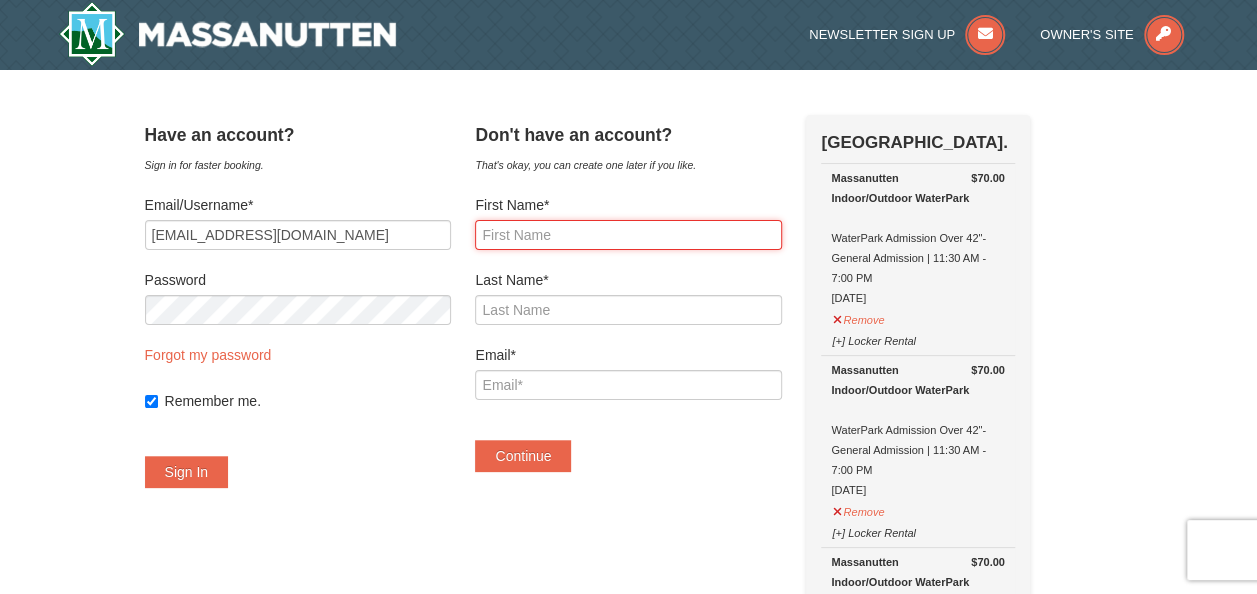 click on "First Name*" at bounding box center (628, 235) 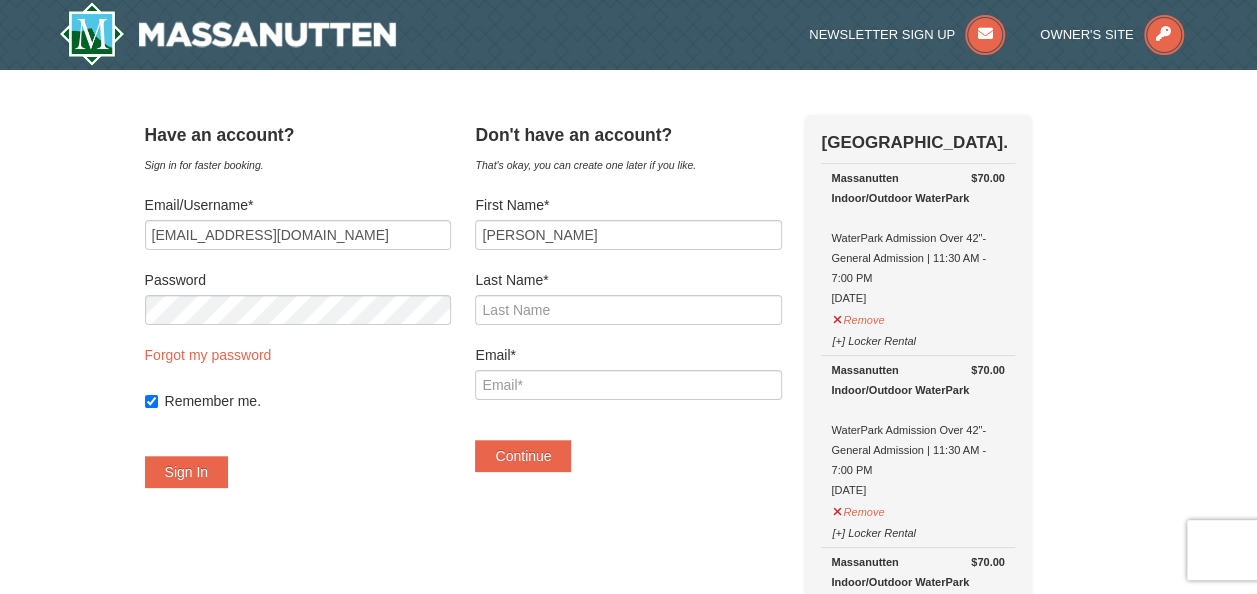 type on "Jacob" 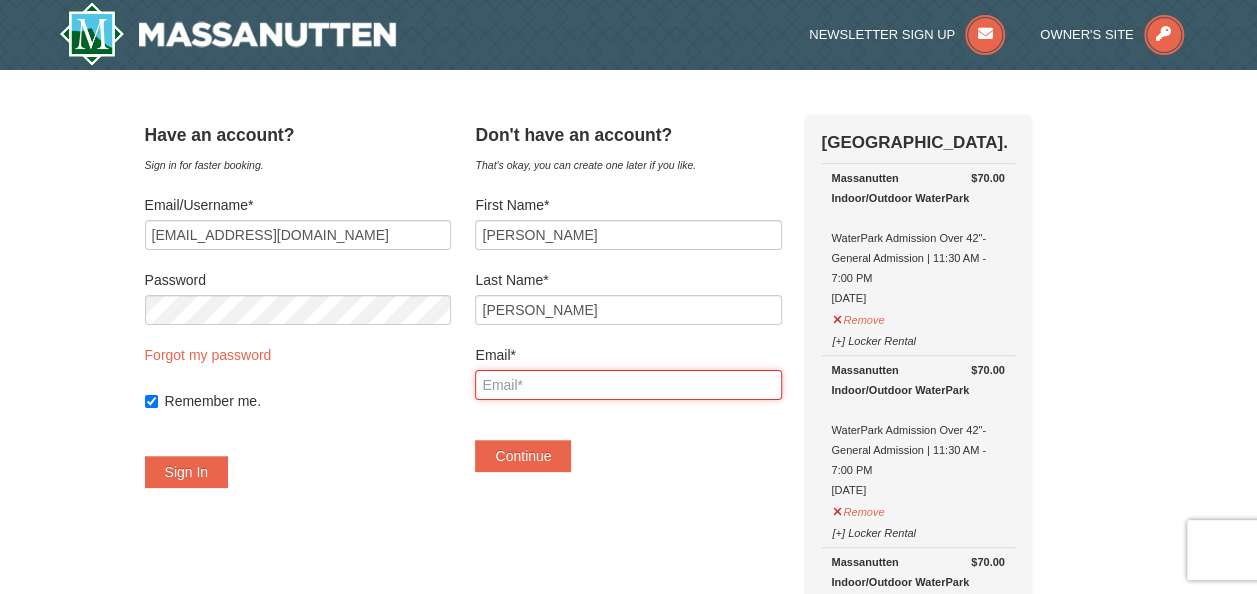 type on "mahimasusan10@gmail.com" 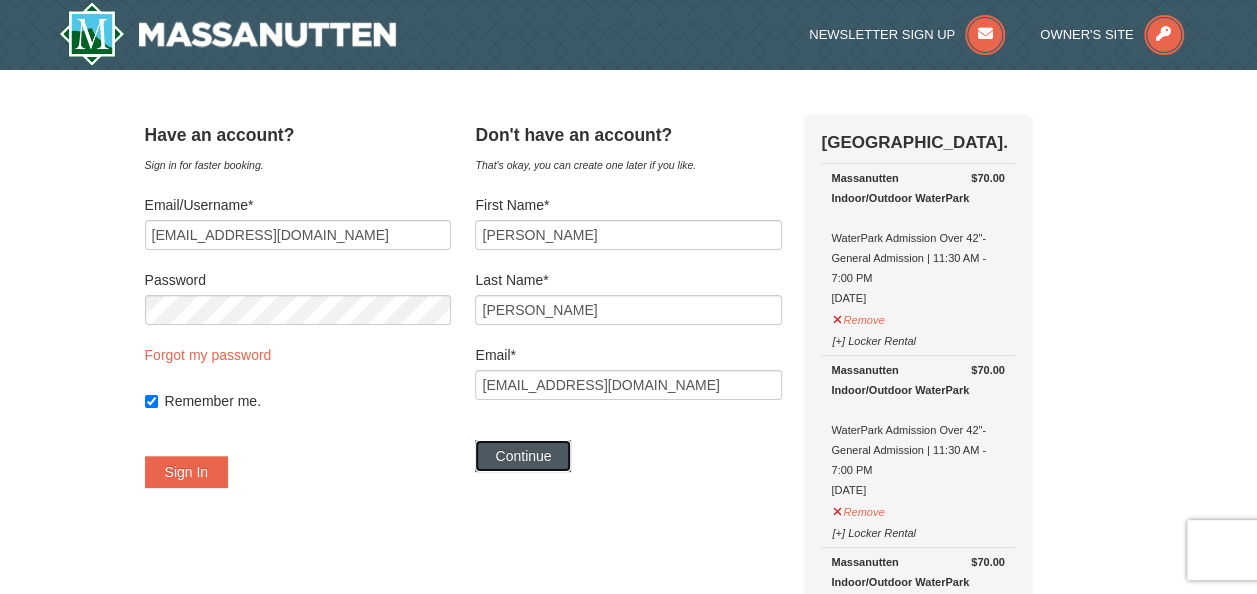 click on "Continue" at bounding box center [523, 456] 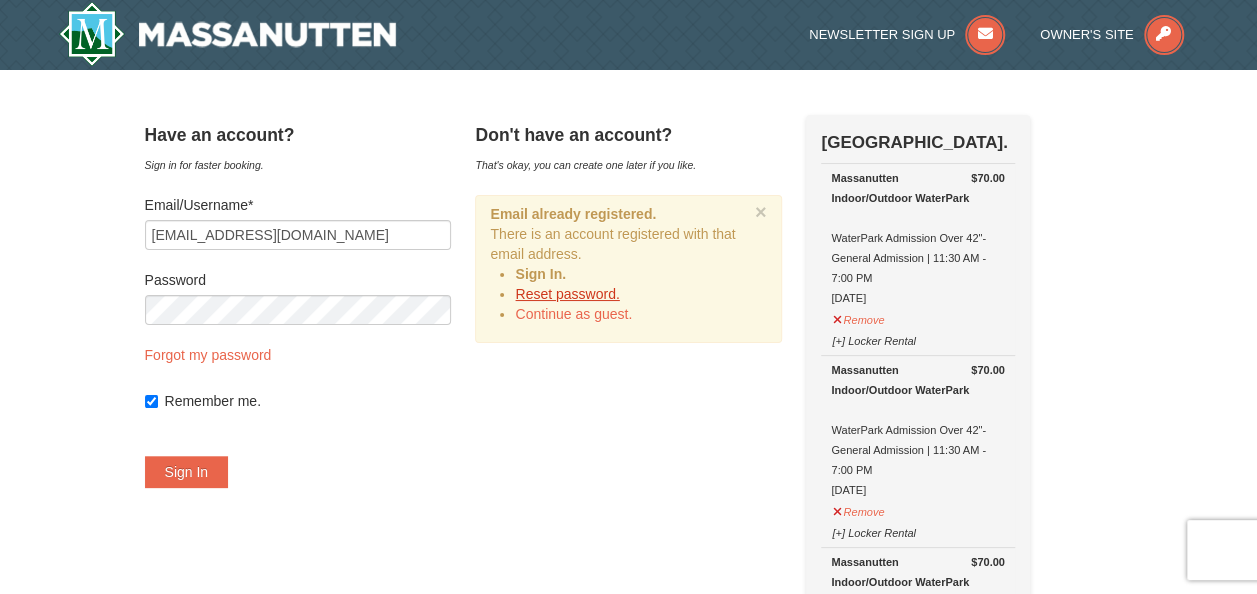click on "Reset password." at bounding box center [567, 294] 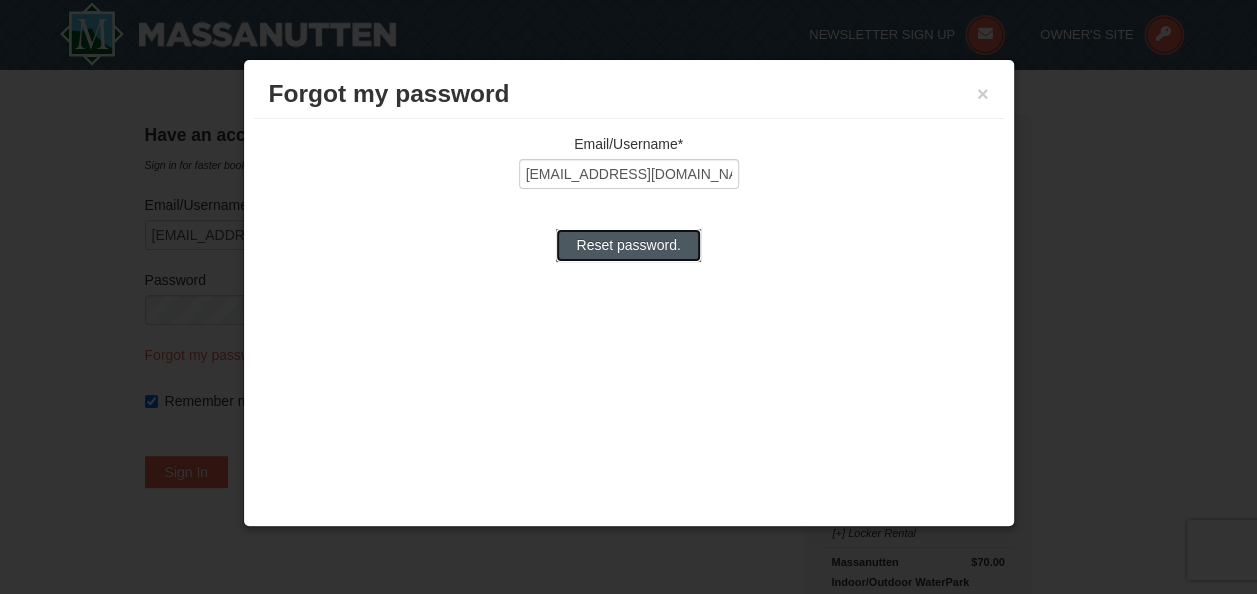 click on "Reset password." at bounding box center [628, 245] 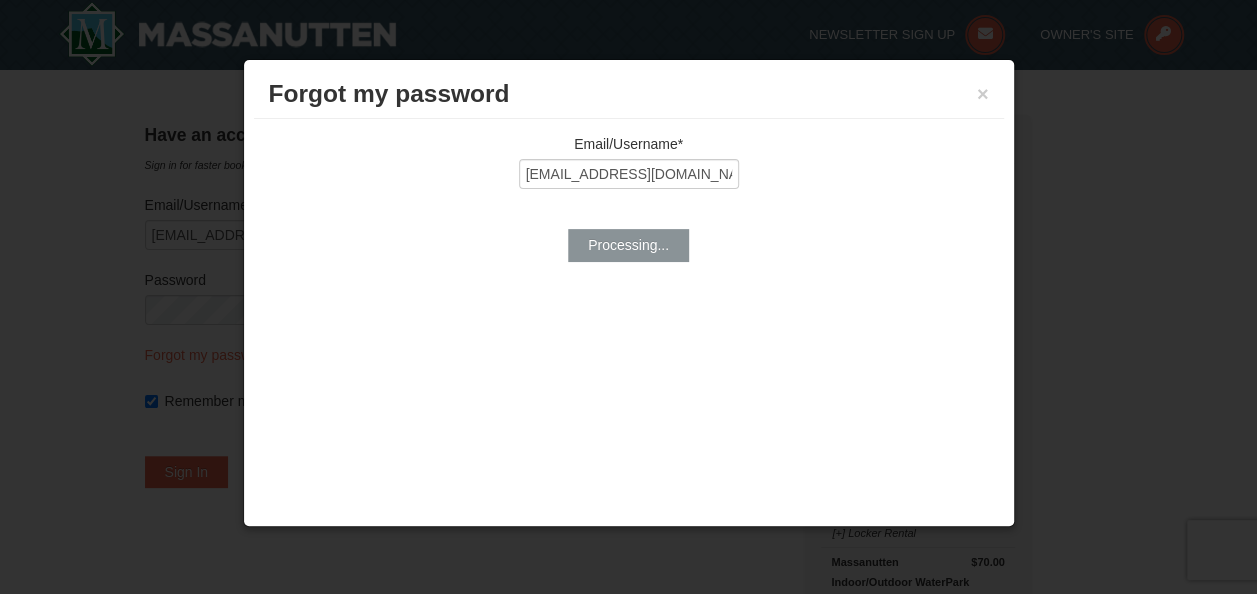 type on "mahimasusan10@gmail.com" 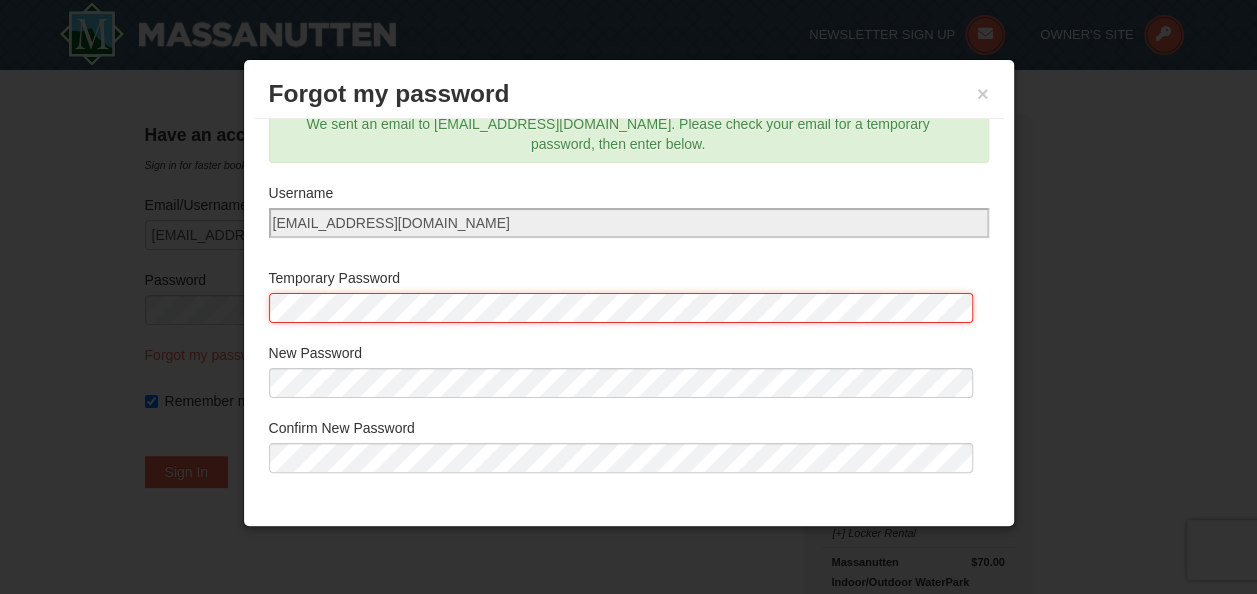 scroll, scrollTop: 0, scrollLeft: 0, axis: both 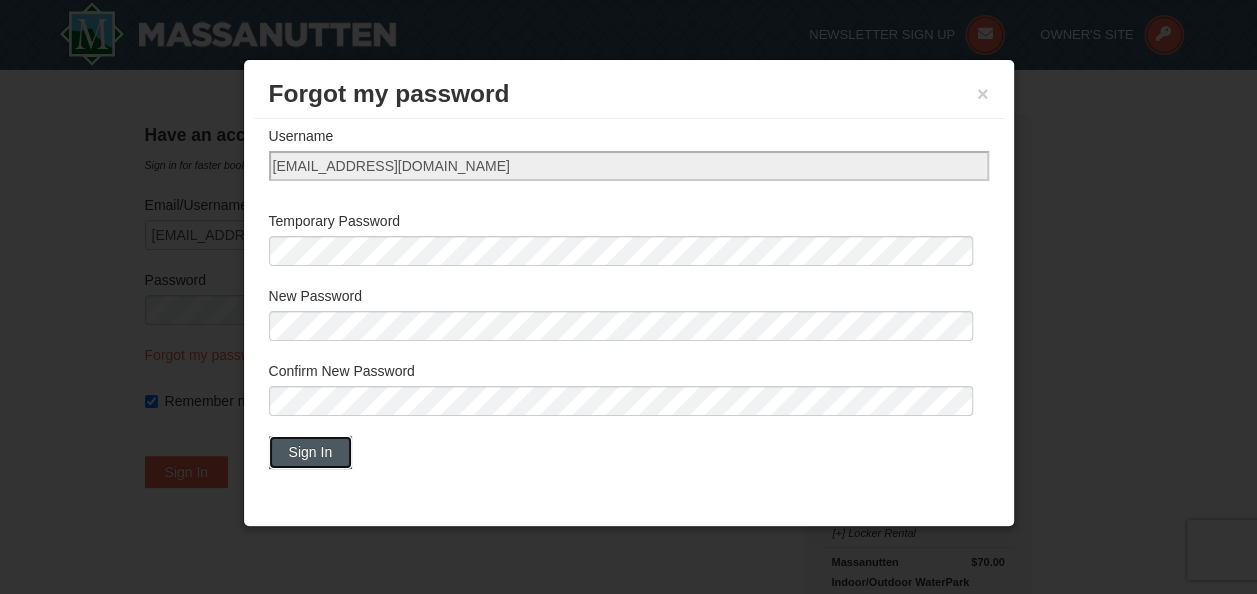 click on "Sign In" at bounding box center (311, 452) 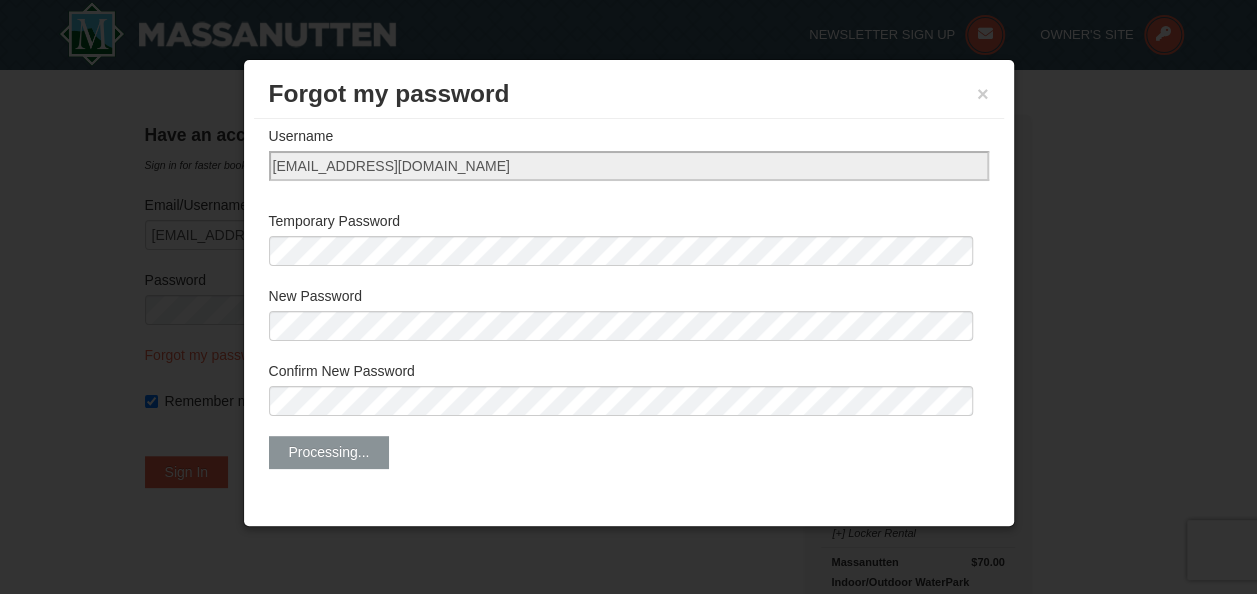 scroll, scrollTop: 0, scrollLeft: 0, axis: both 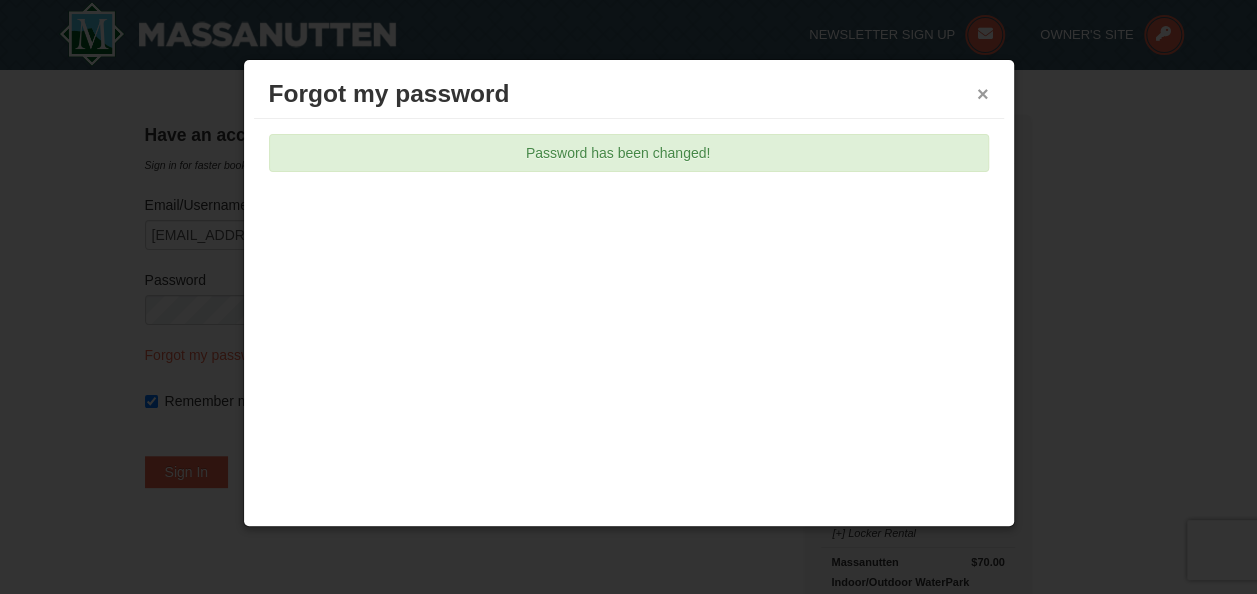 click on "×" at bounding box center (983, 94) 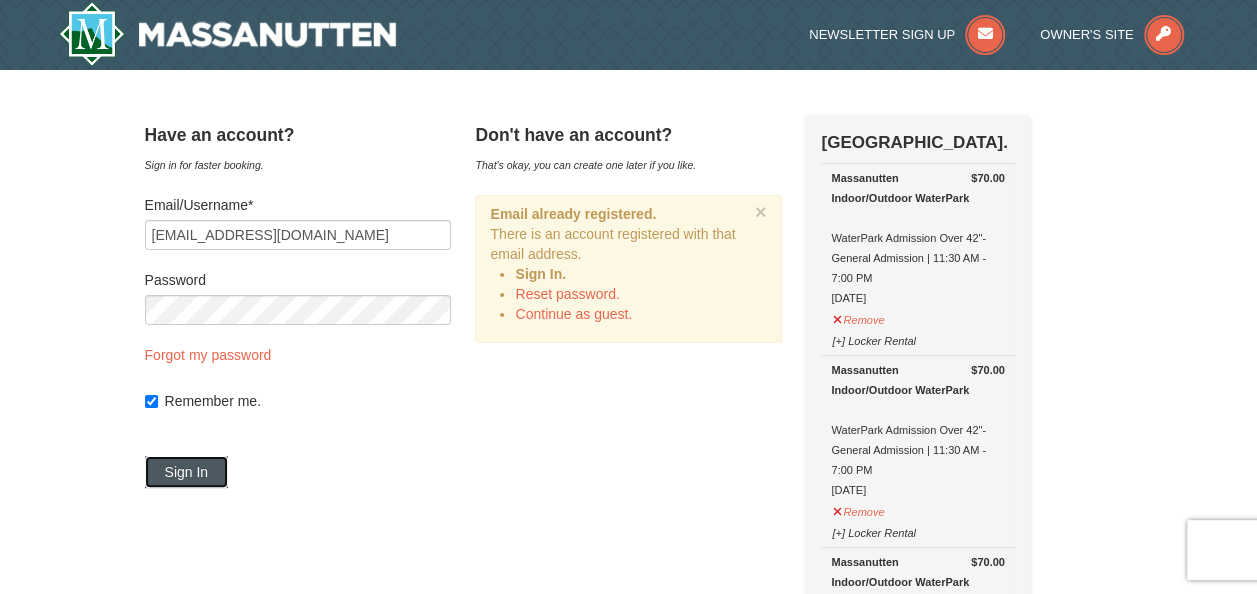 click on "Sign In" at bounding box center [187, 472] 